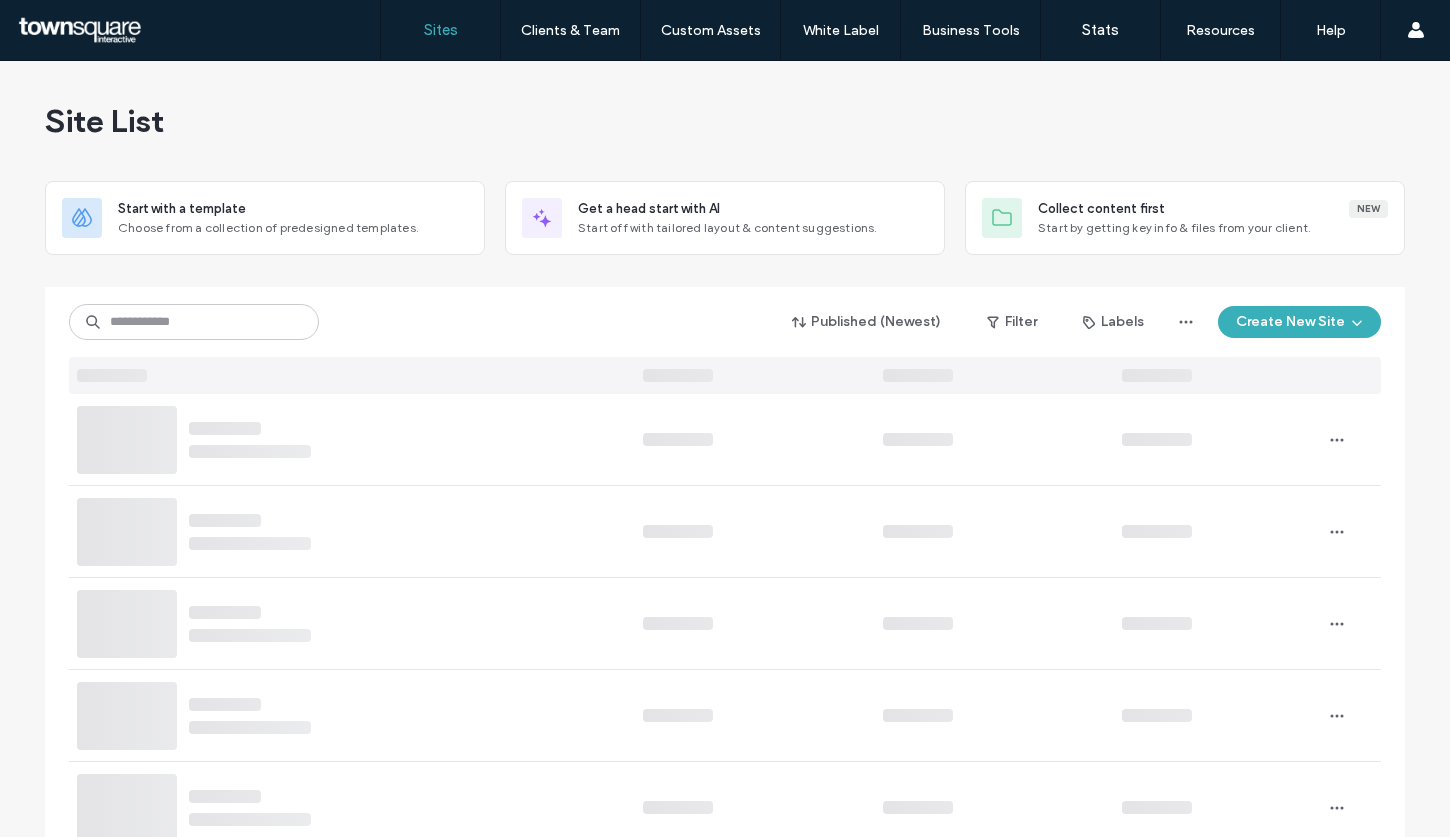 scroll, scrollTop: 0, scrollLeft: 0, axis: both 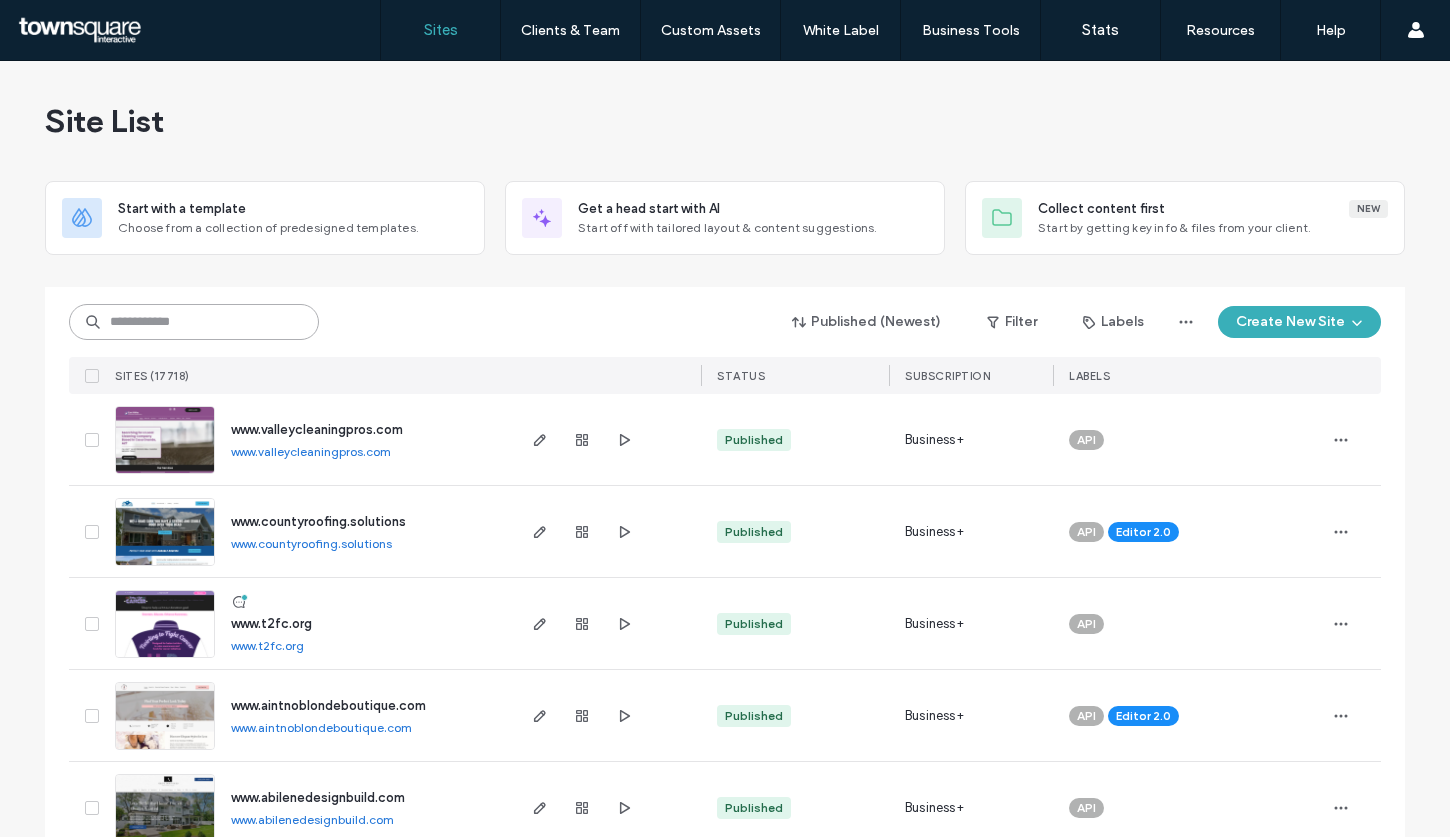 click at bounding box center [194, 322] 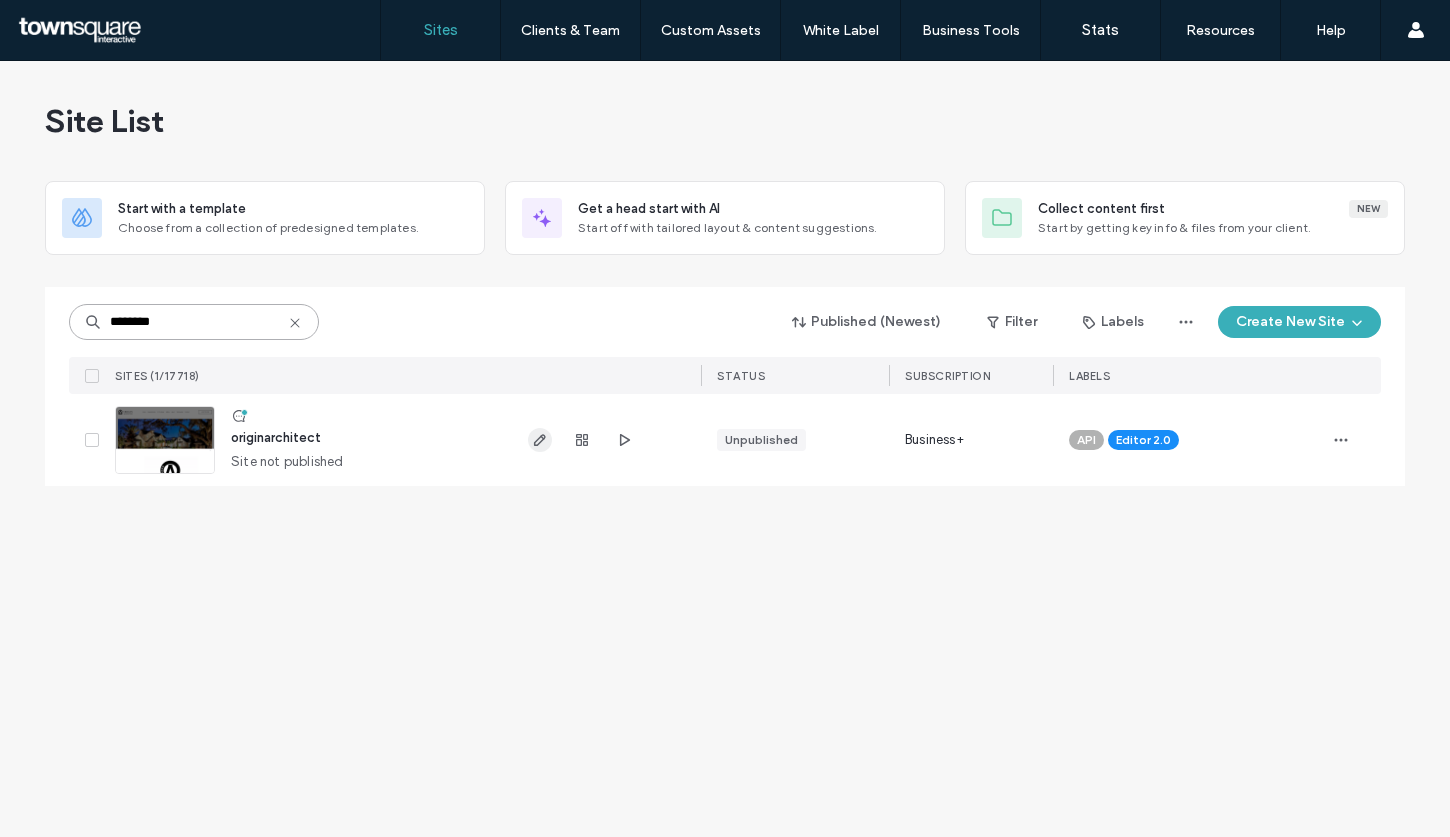 type on "********" 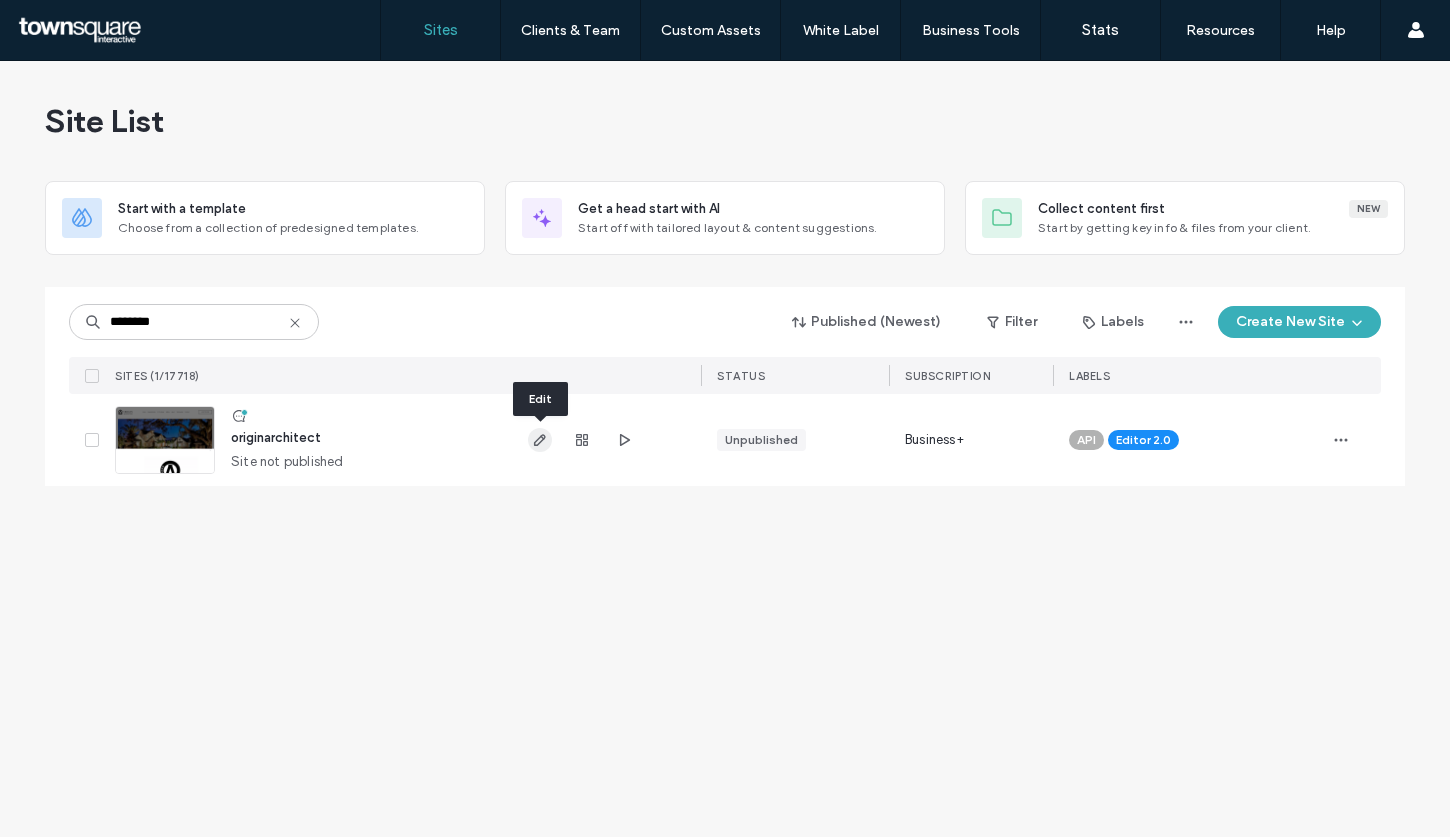 click 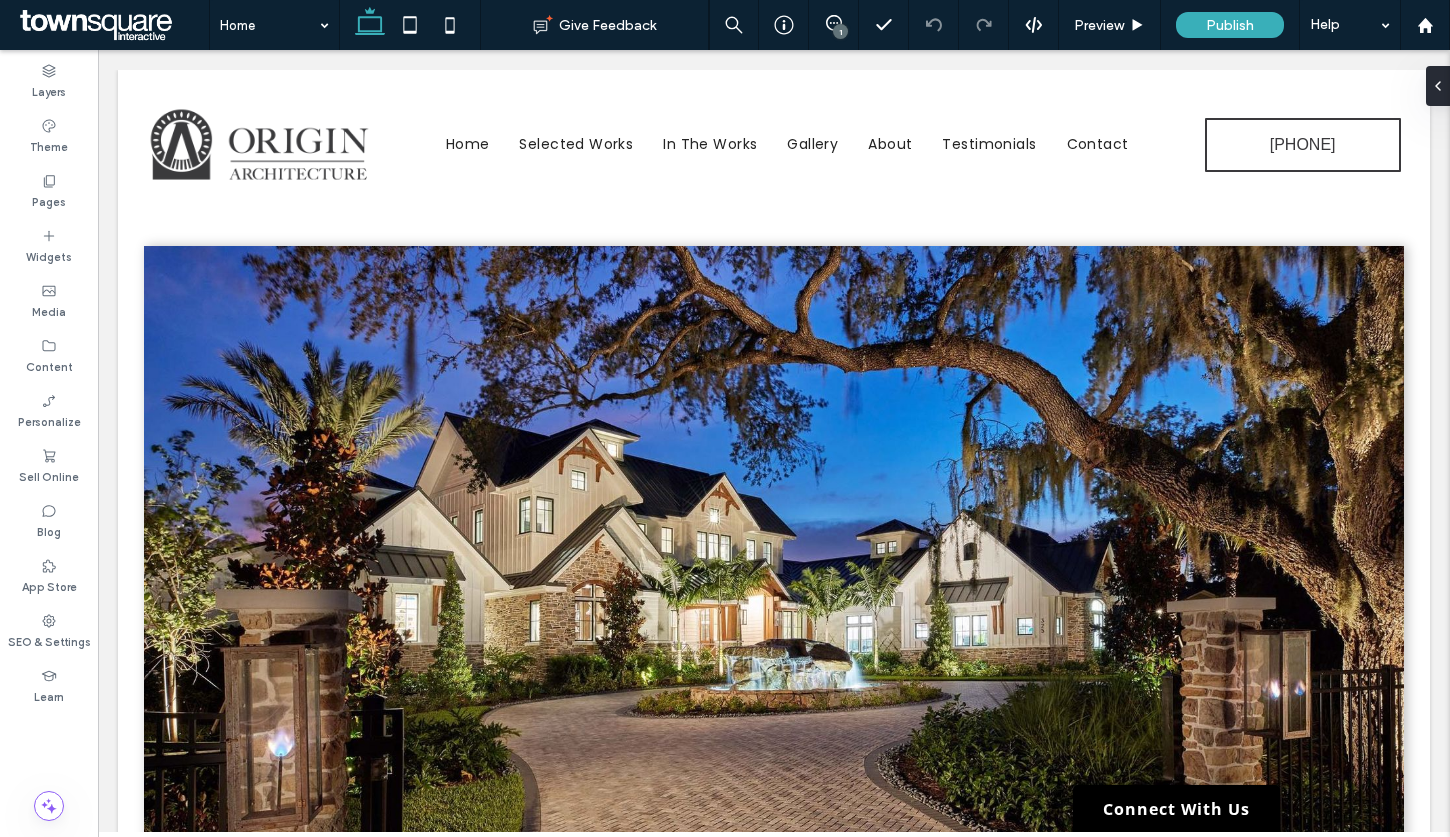 scroll, scrollTop: 1884, scrollLeft: 0, axis: vertical 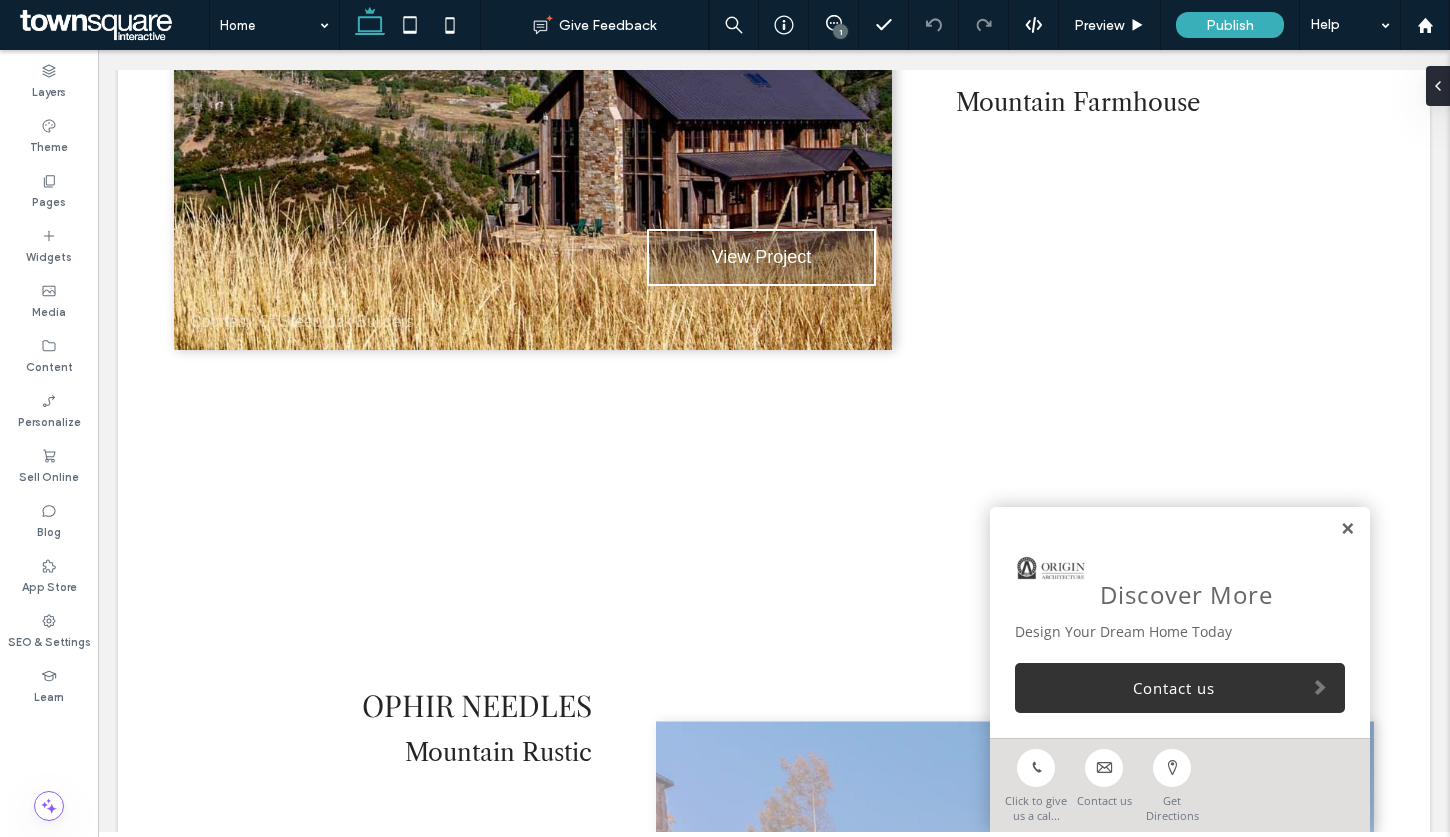 click at bounding box center [1347, 529] 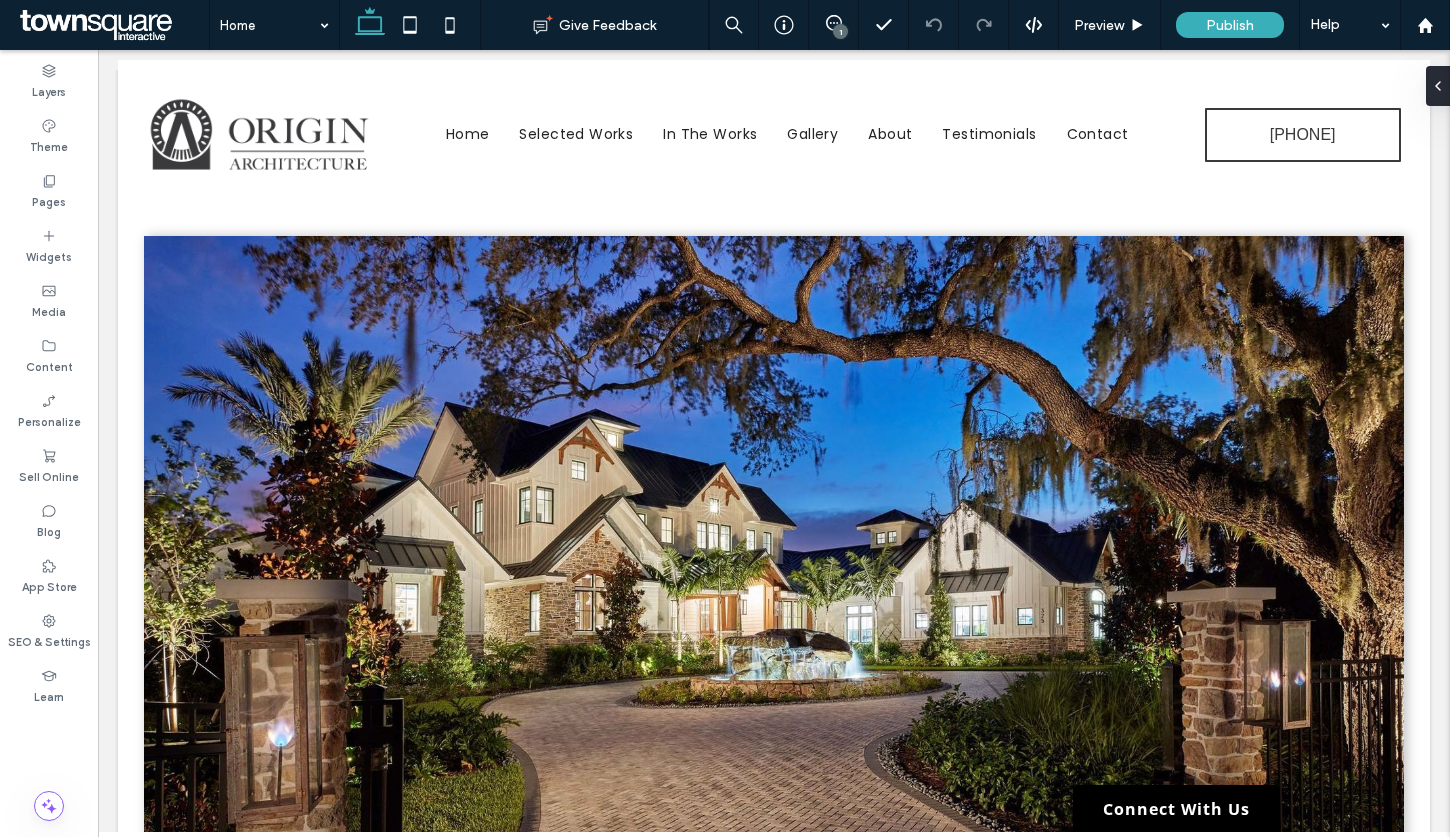 scroll, scrollTop: 0, scrollLeft: 0, axis: both 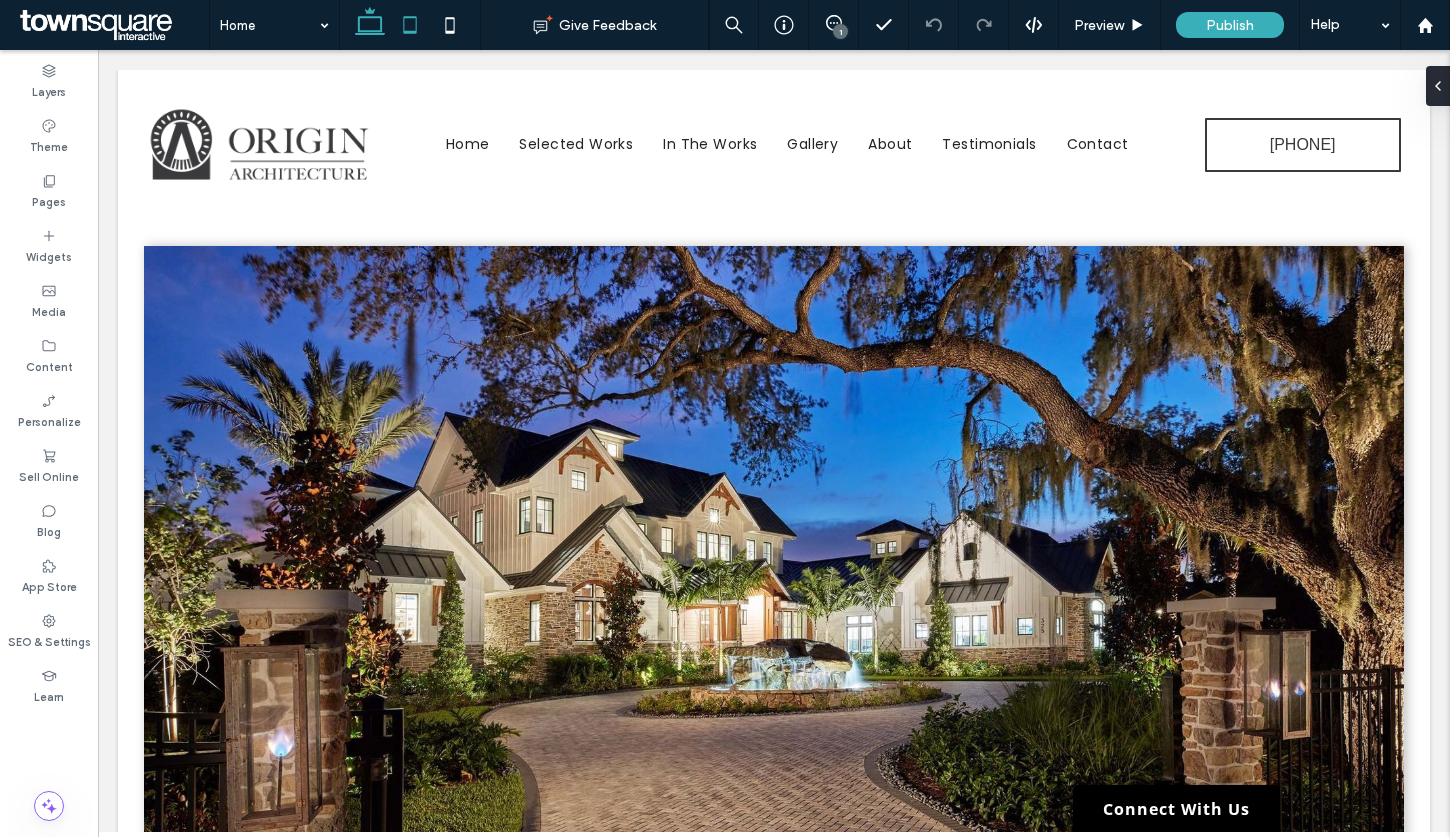 click 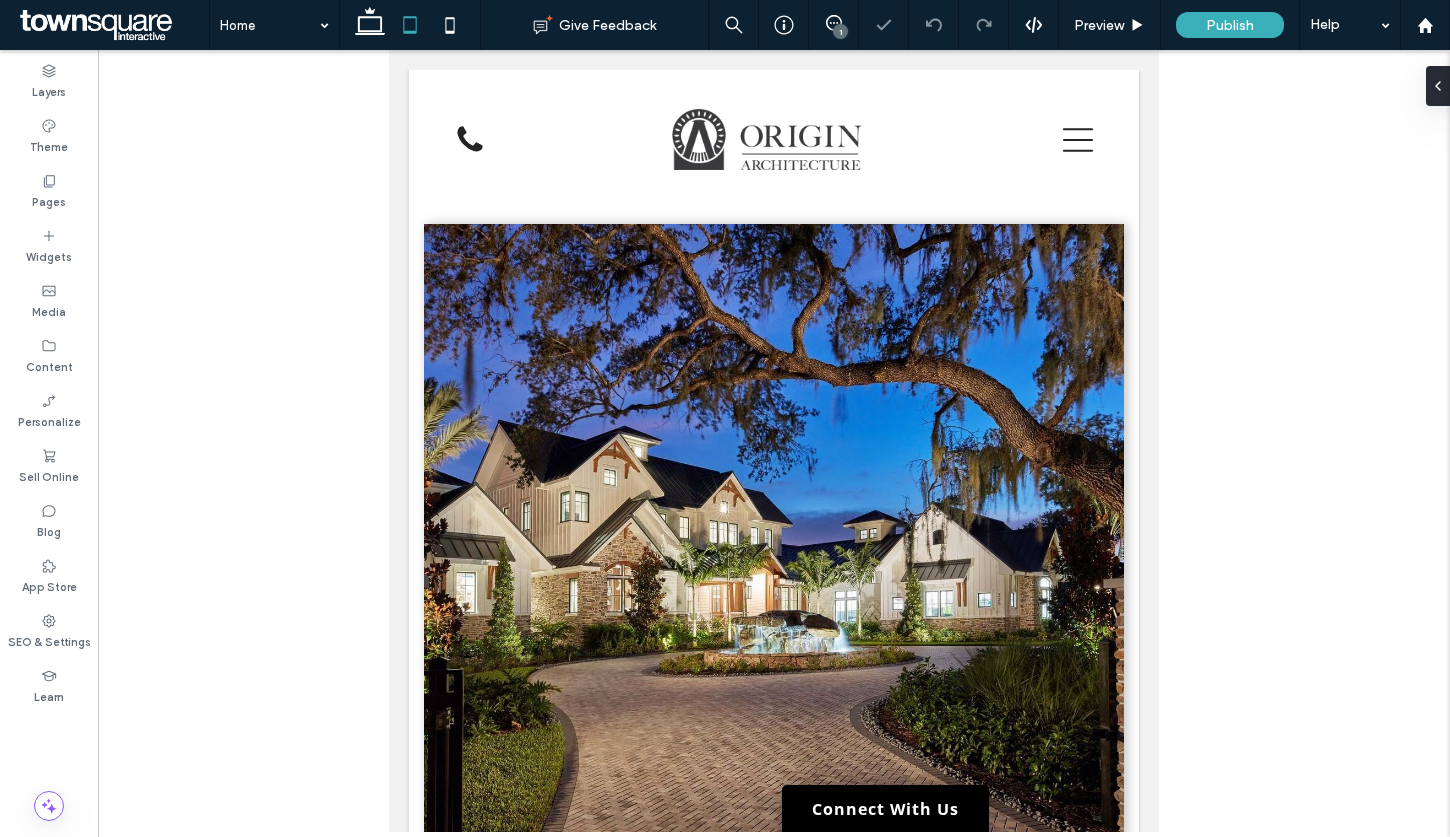 scroll, scrollTop: 154, scrollLeft: 0, axis: vertical 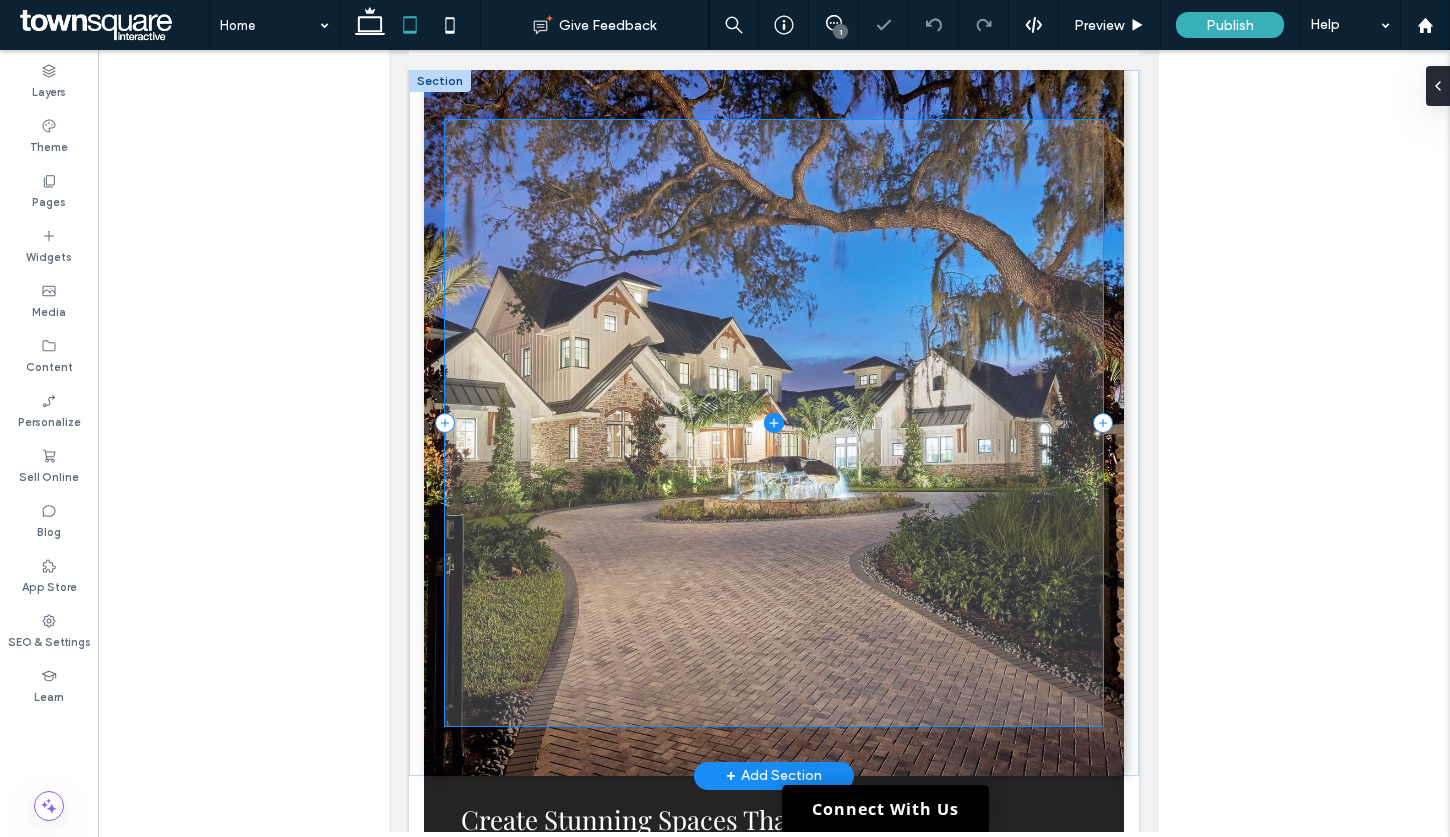 click at bounding box center [774, 423] 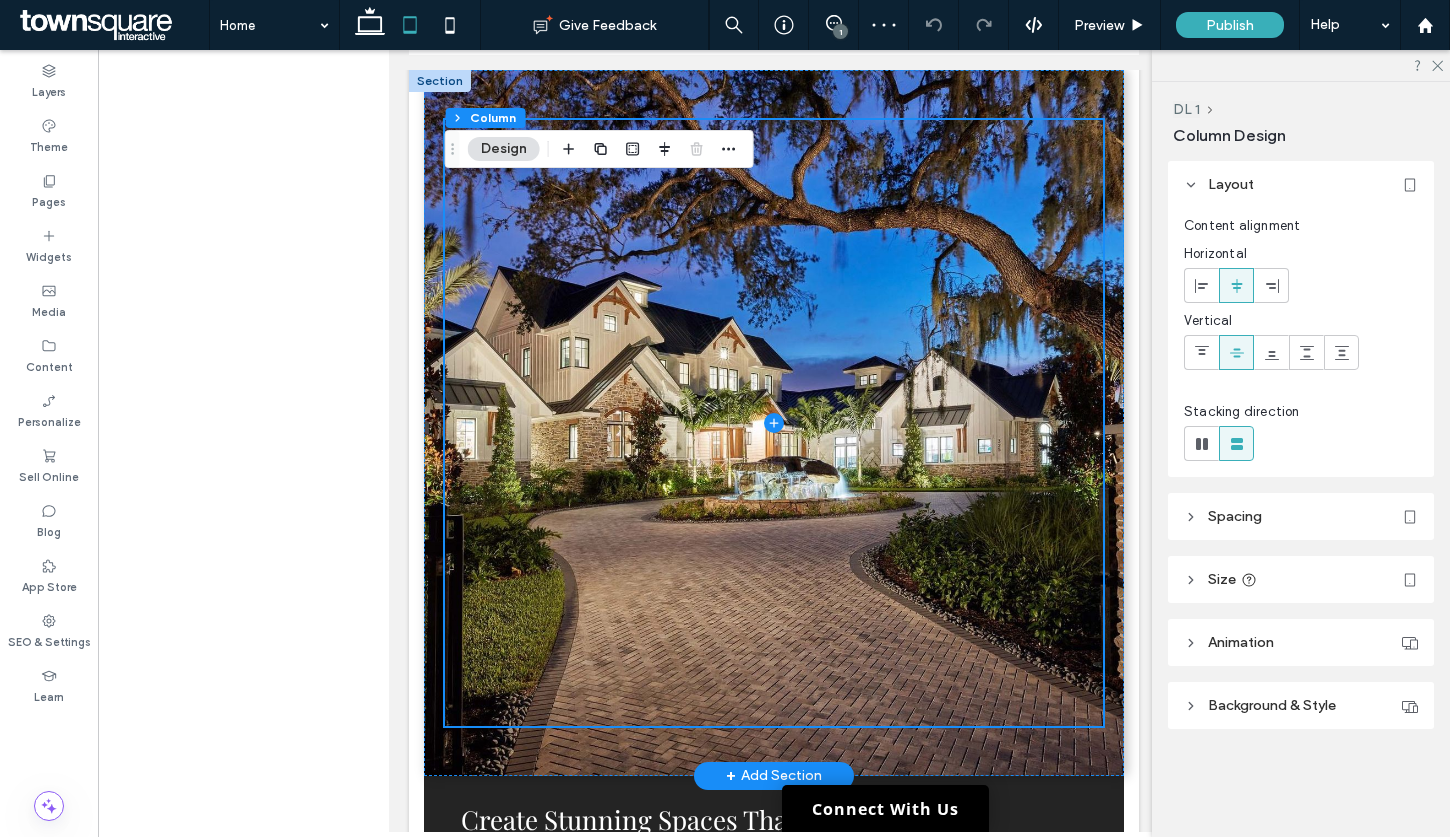 click at bounding box center [774, 441] 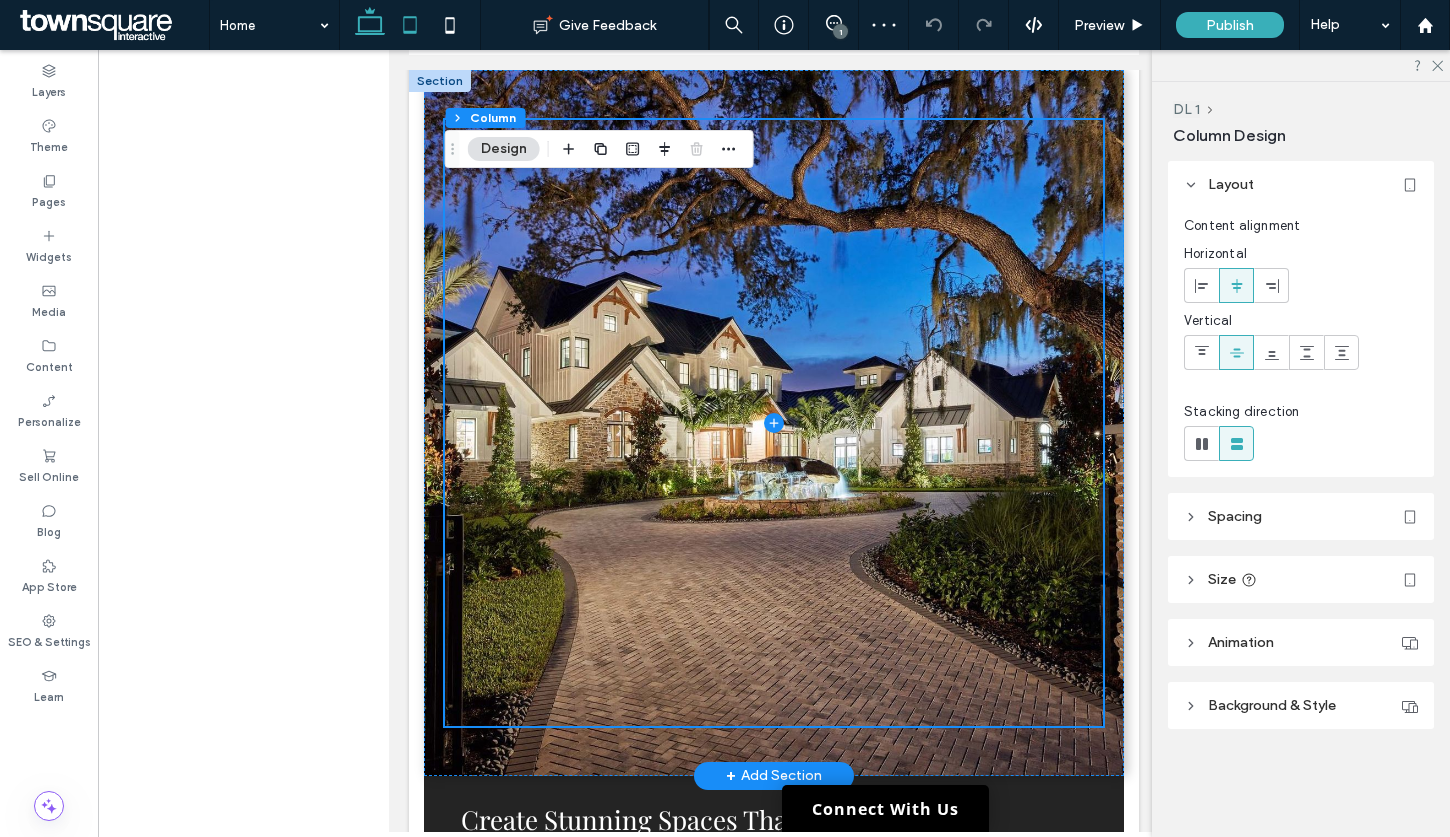 click 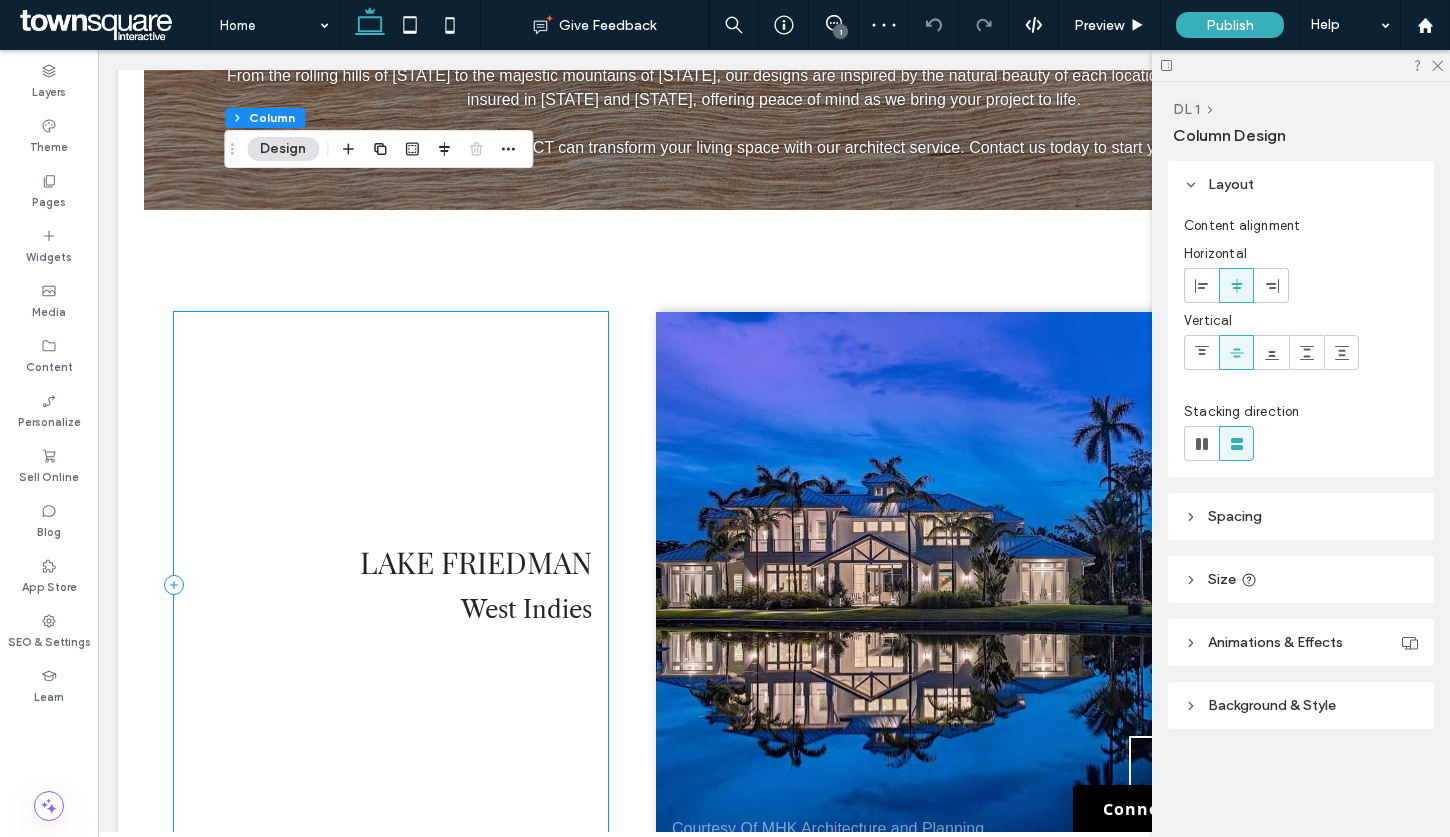 scroll, scrollTop: 1517, scrollLeft: 0, axis: vertical 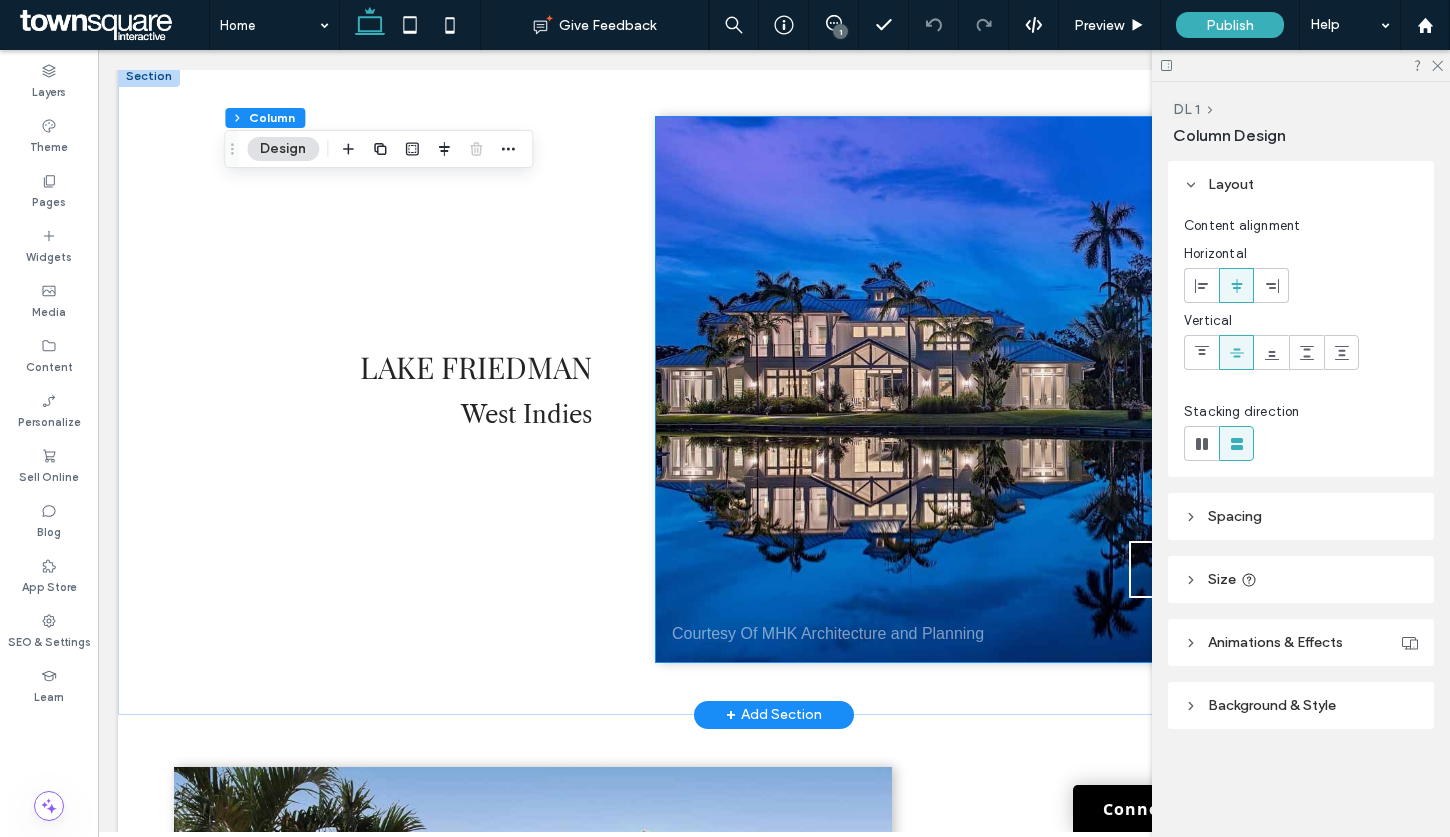 click on "View Project
Courtesy Of MHK Architecture and Planning" at bounding box center (1015, 389) 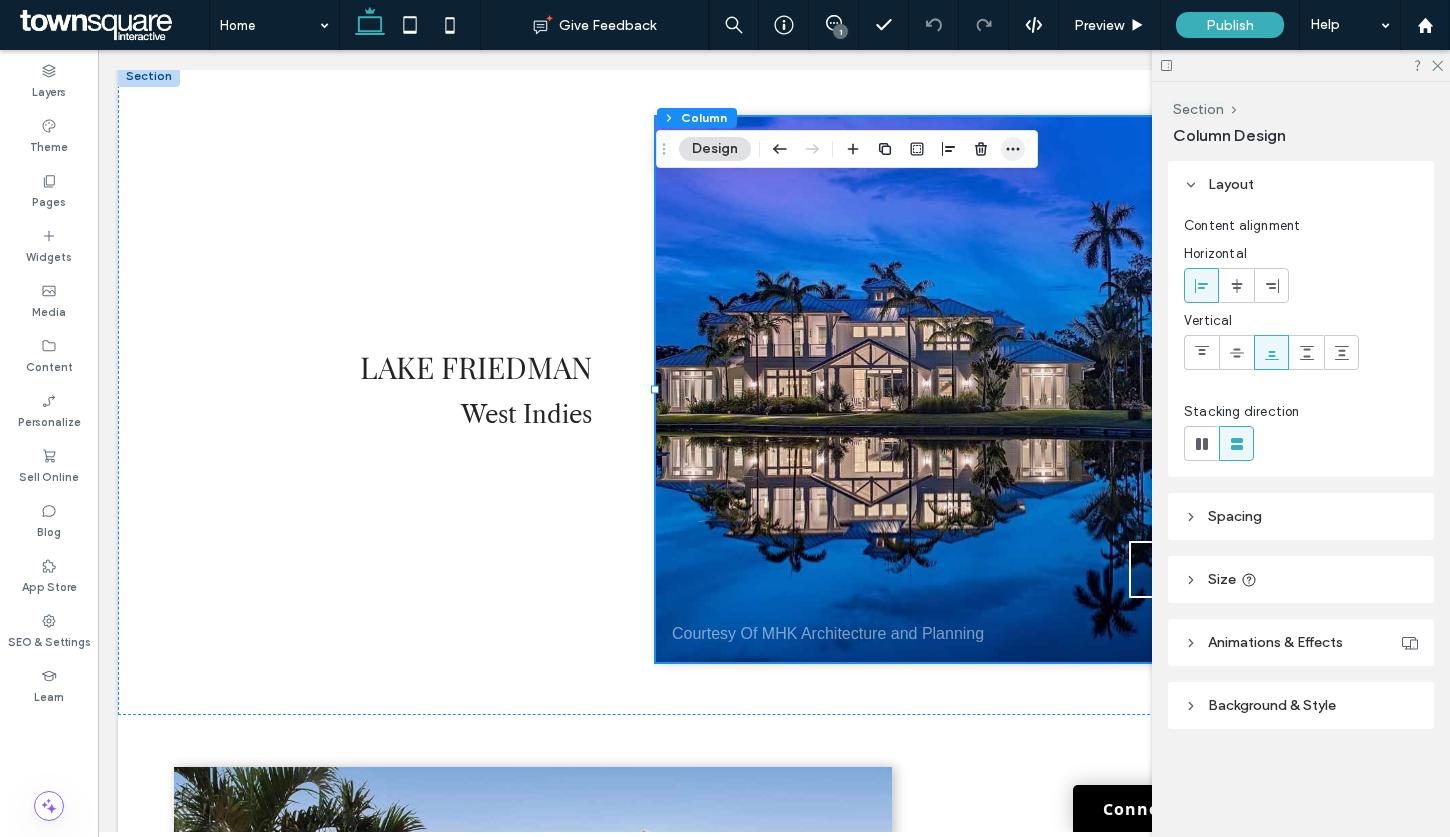 click 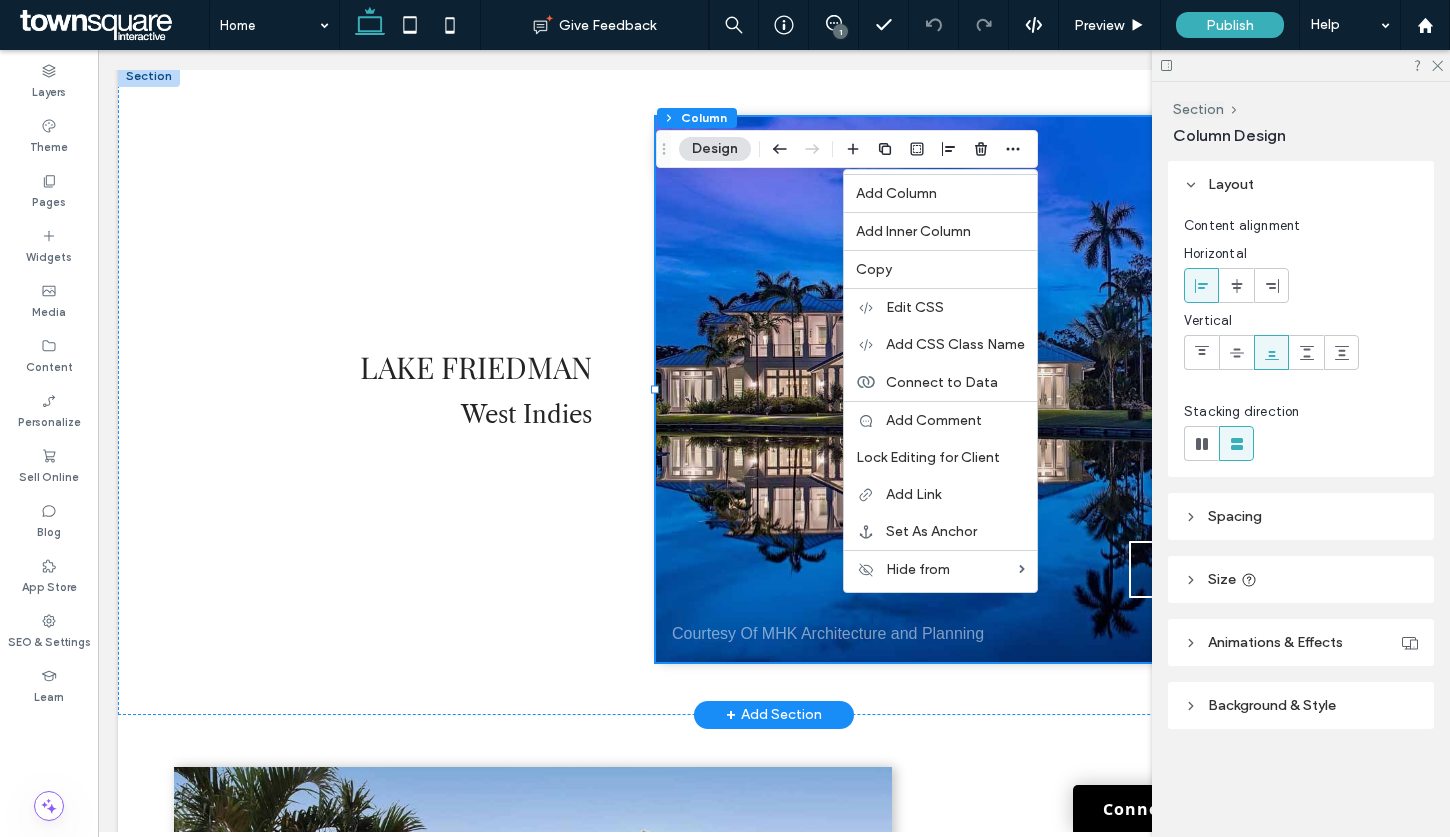 click on "View Project
Courtesy Of MHK Architecture and Planning" at bounding box center [1015, 389] 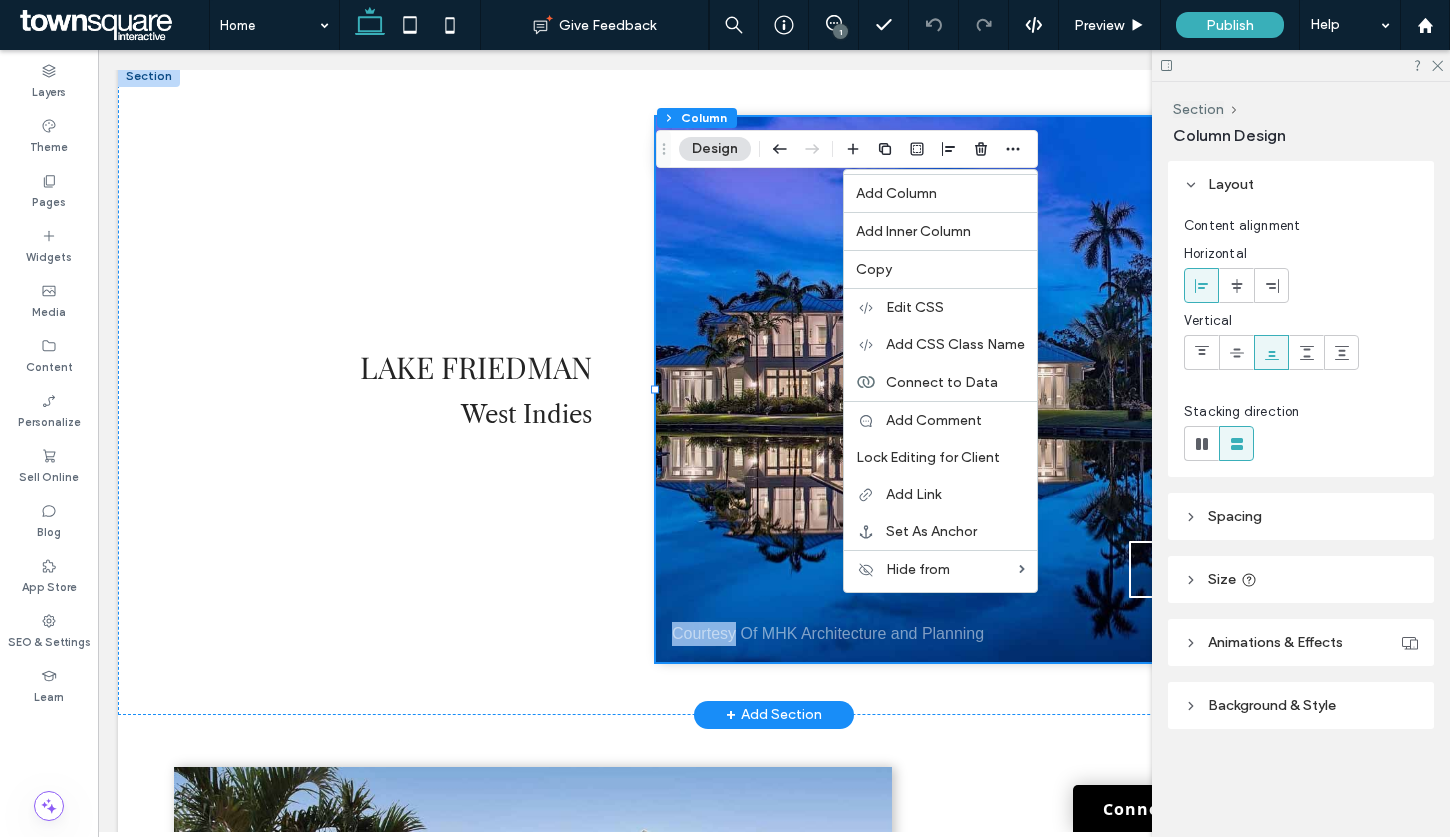 click on "View Project
Courtesy Of MHK Architecture and Planning" at bounding box center (1015, 389) 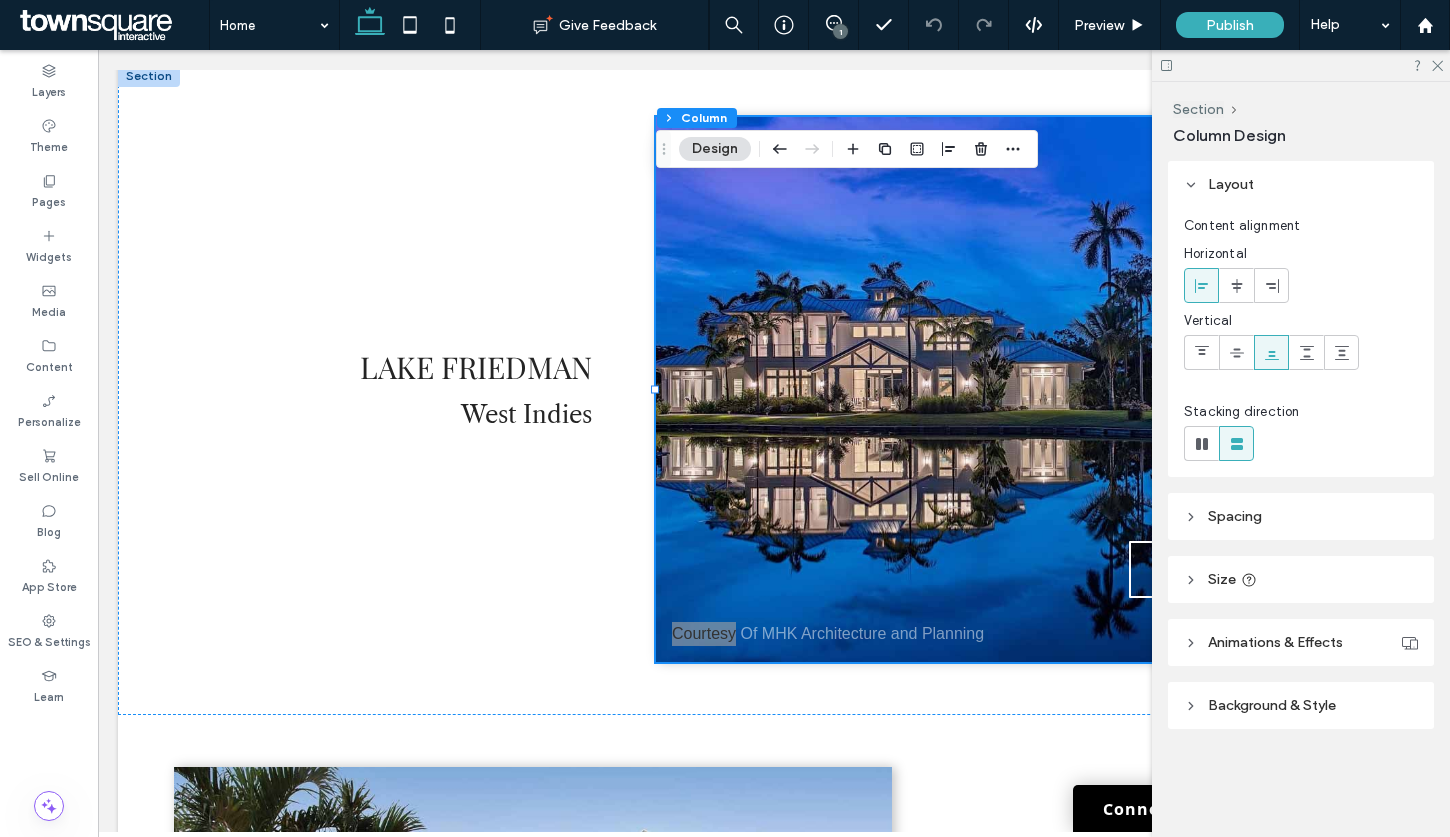 click on "Size" at bounding box center [1301, 579] 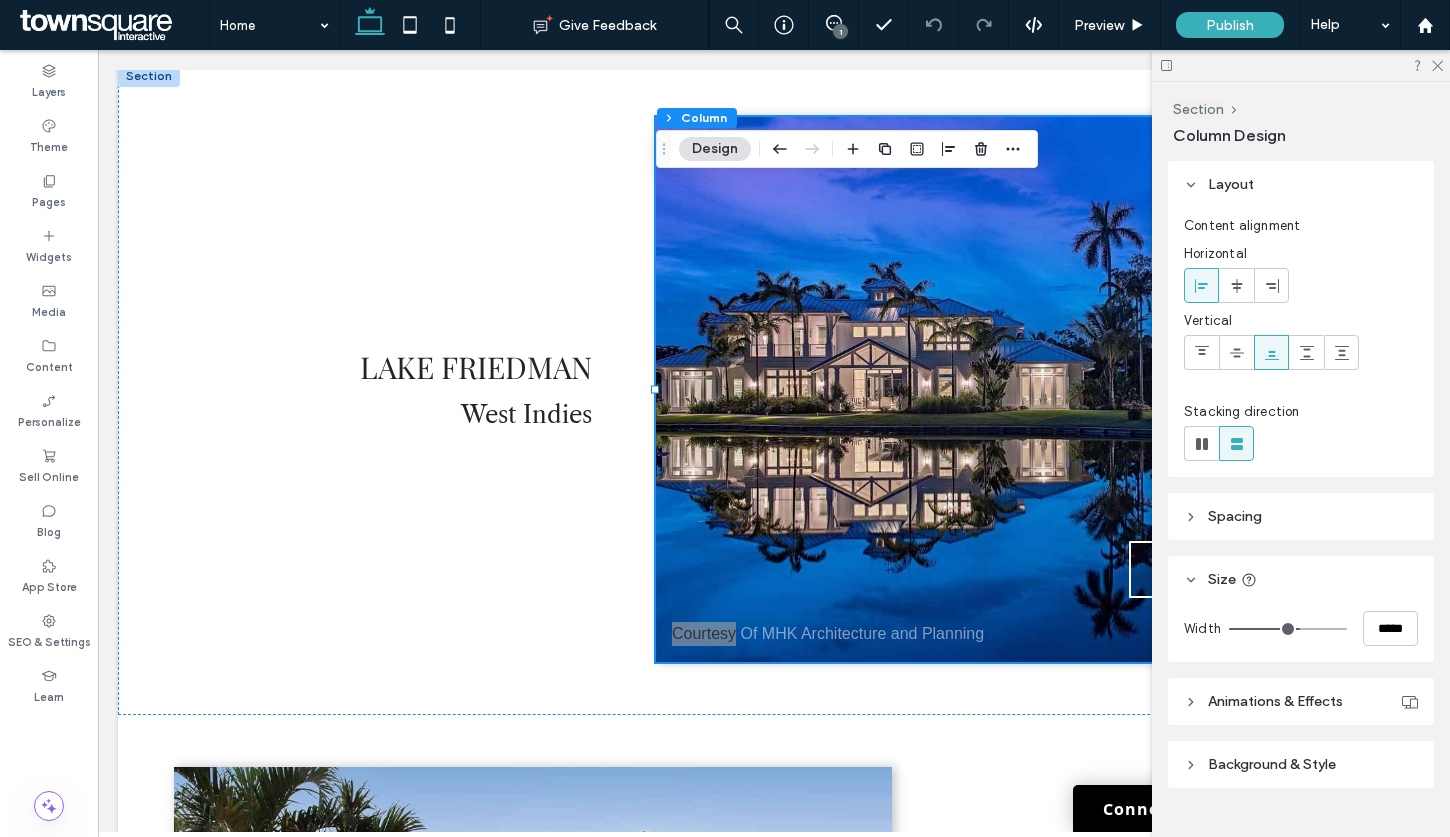 scroll, scrollTop: 39, scrollLeft: 0, axis: vertical 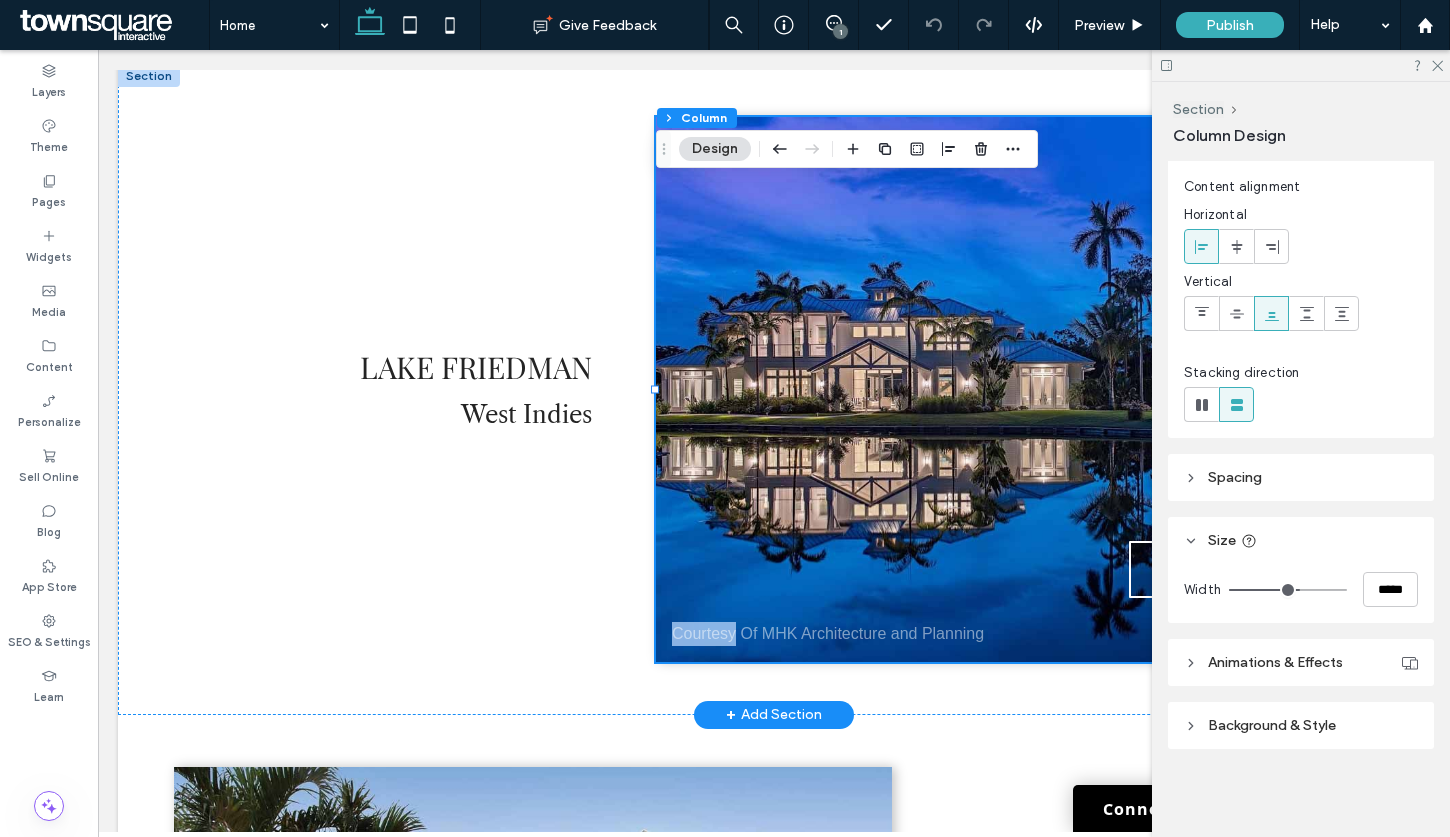 click on "View Project
Courtesy Of MHK Architecture and Planning" at bounding box center [1015, 389] 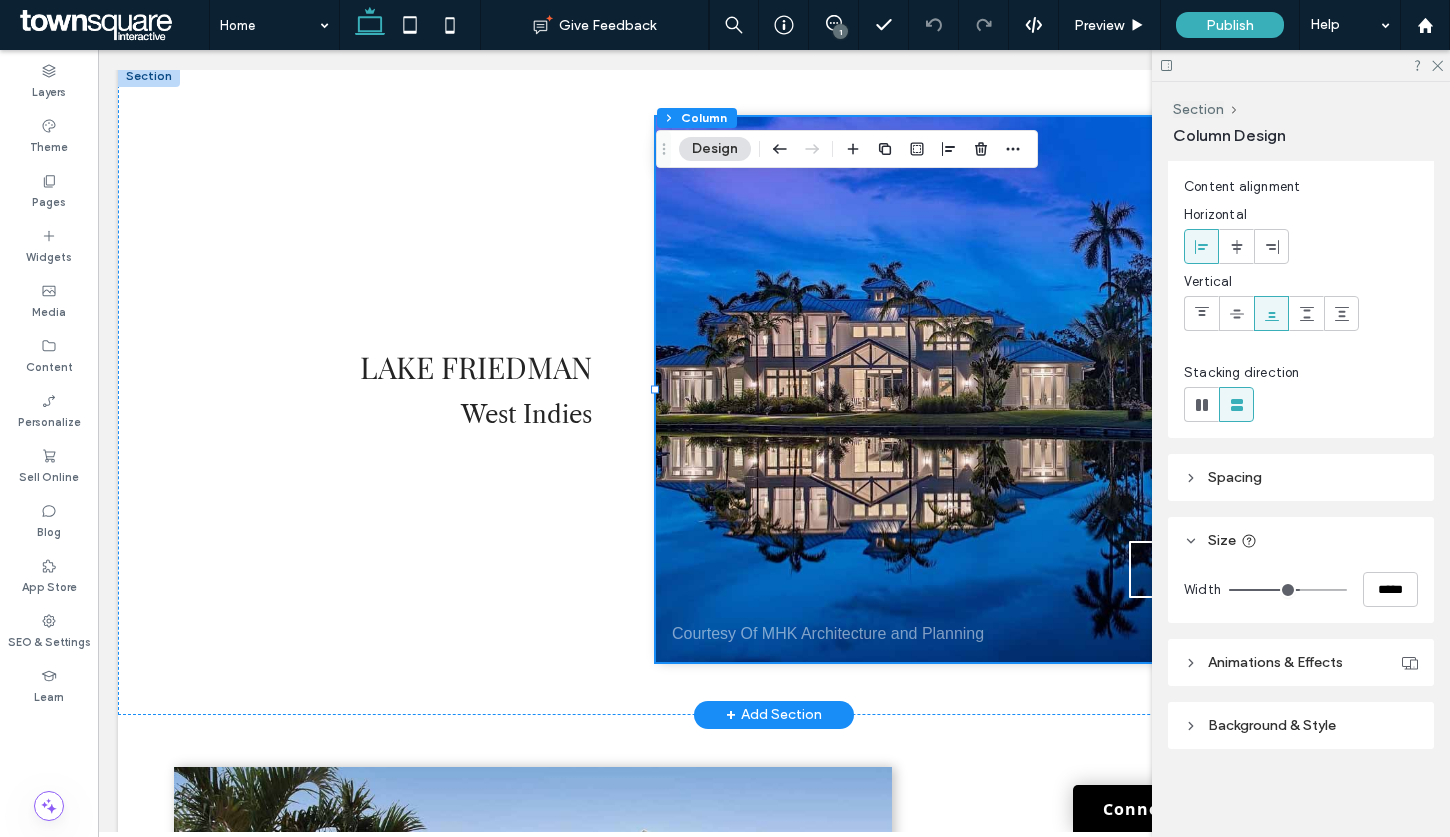 click on "View Project
Courtesy Of MHK Architecture and Planning" at bounding box center [1015, 389] 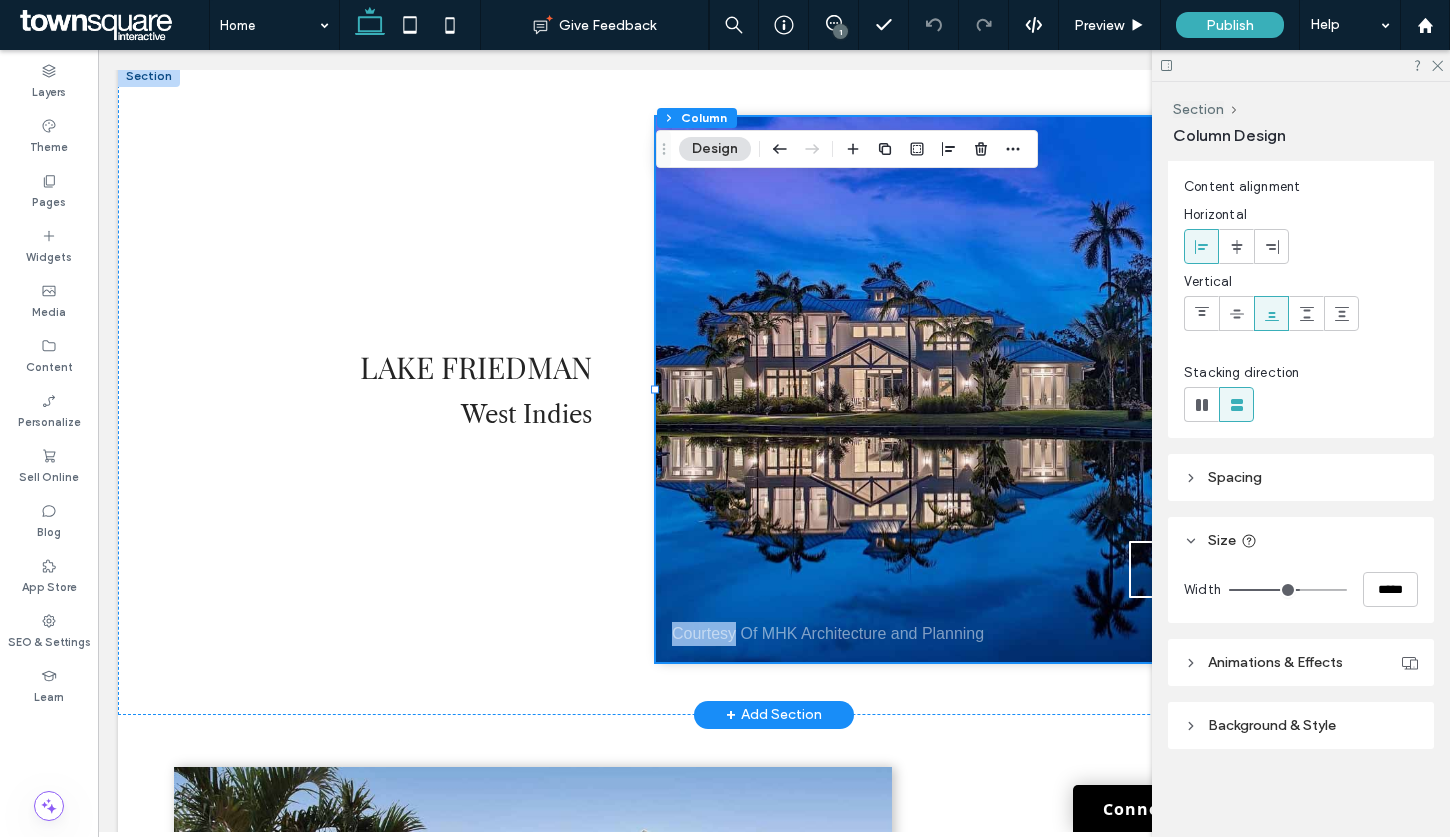 click on "View Project
Courtesy Of MHK Architecture and Planning" at bounding box center [1015, 389] 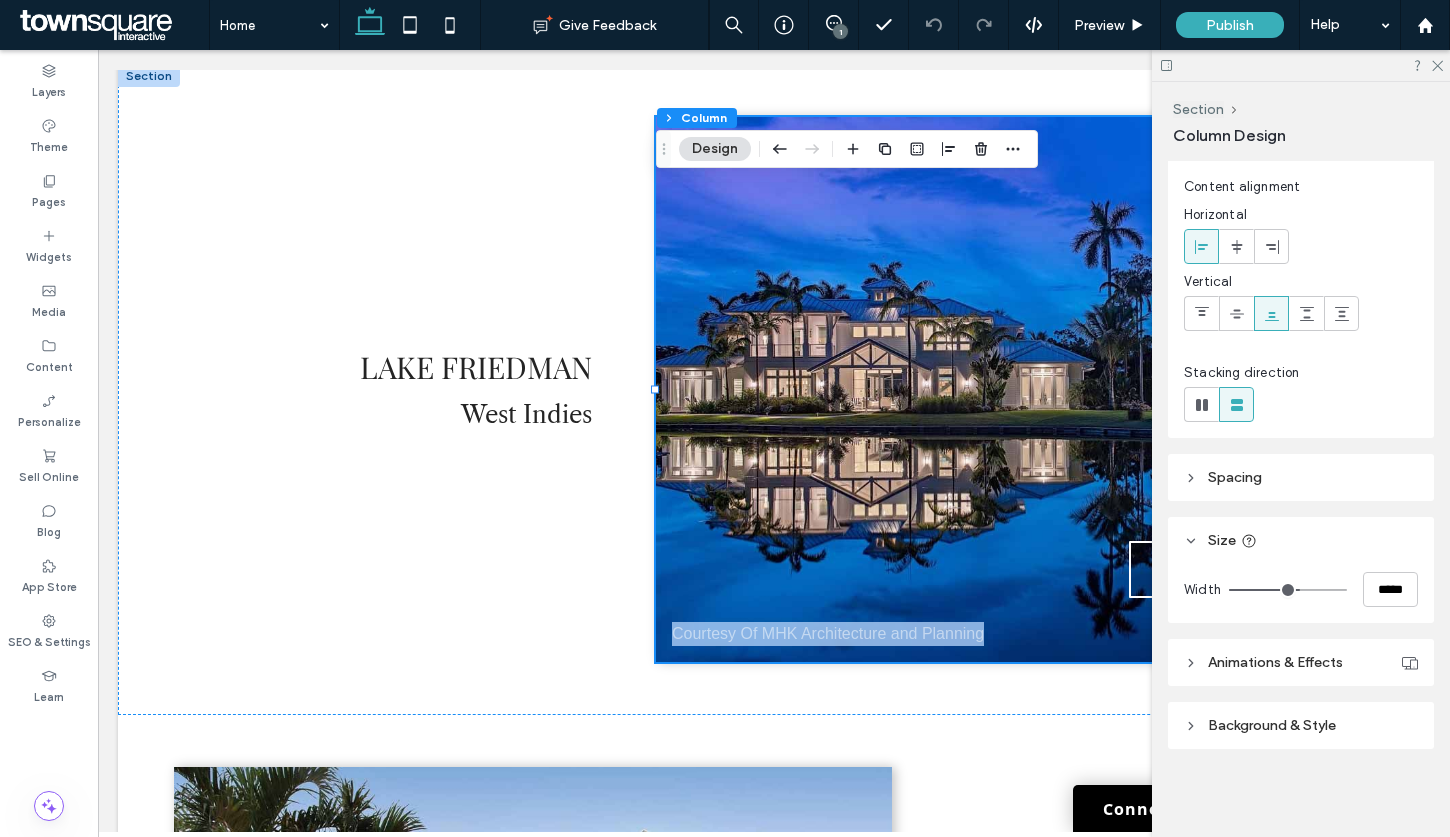 scroll, scrollTop: 0, scrollLeft: 0, axis: both 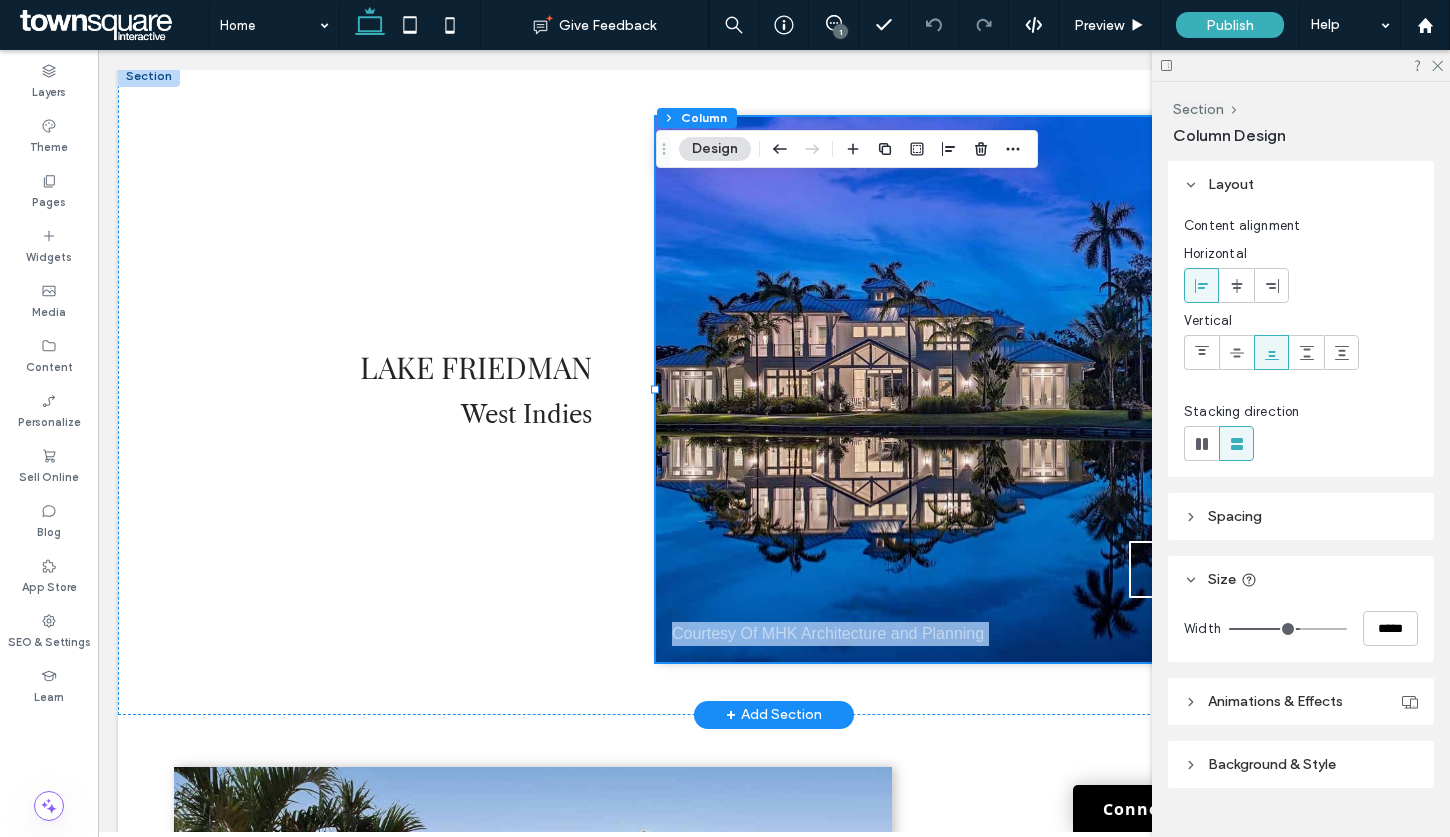 click on "View Project
Courtesy Of MHK Architecture and Planning" at bounding box center [1015, 389] 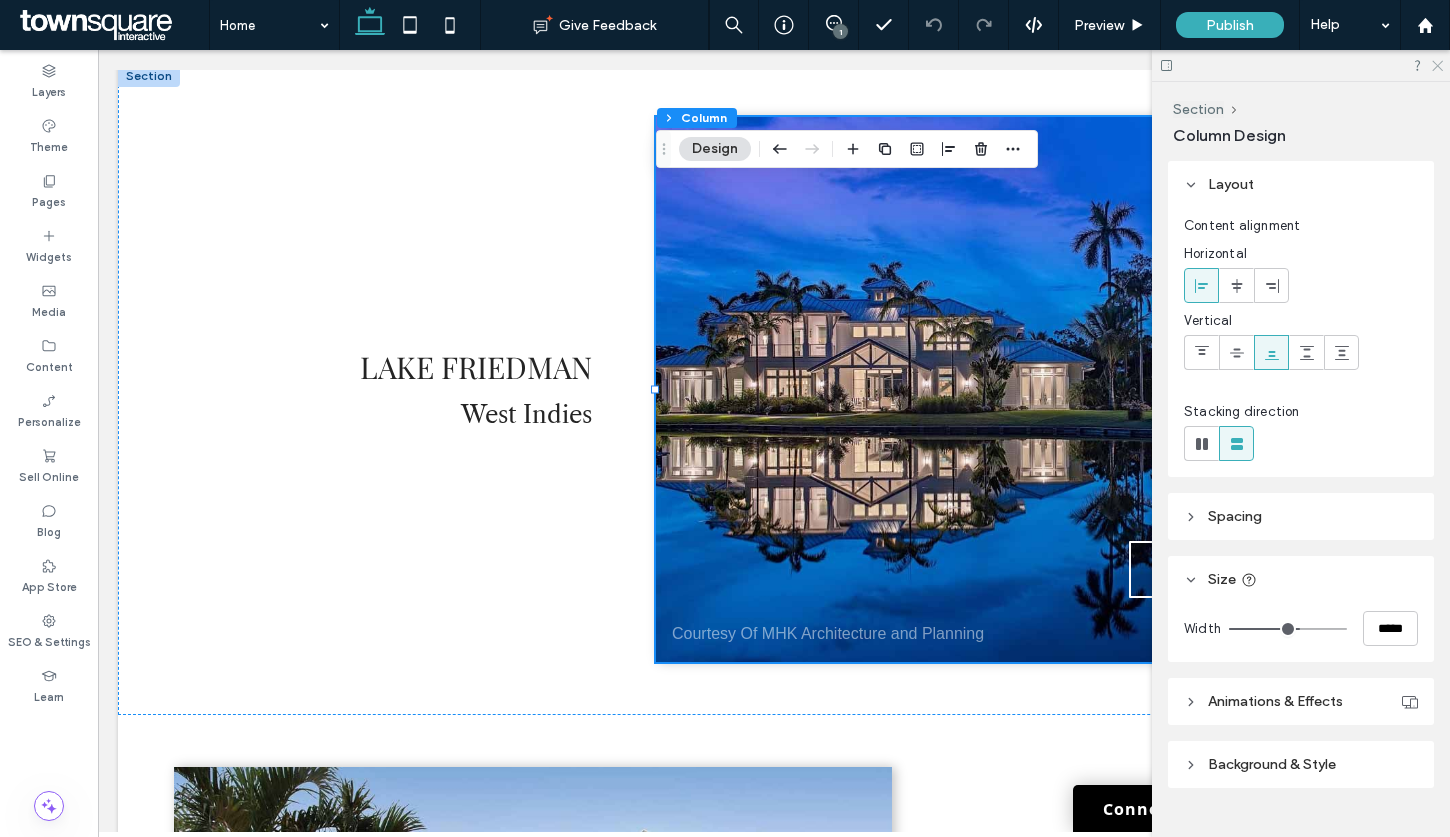 click 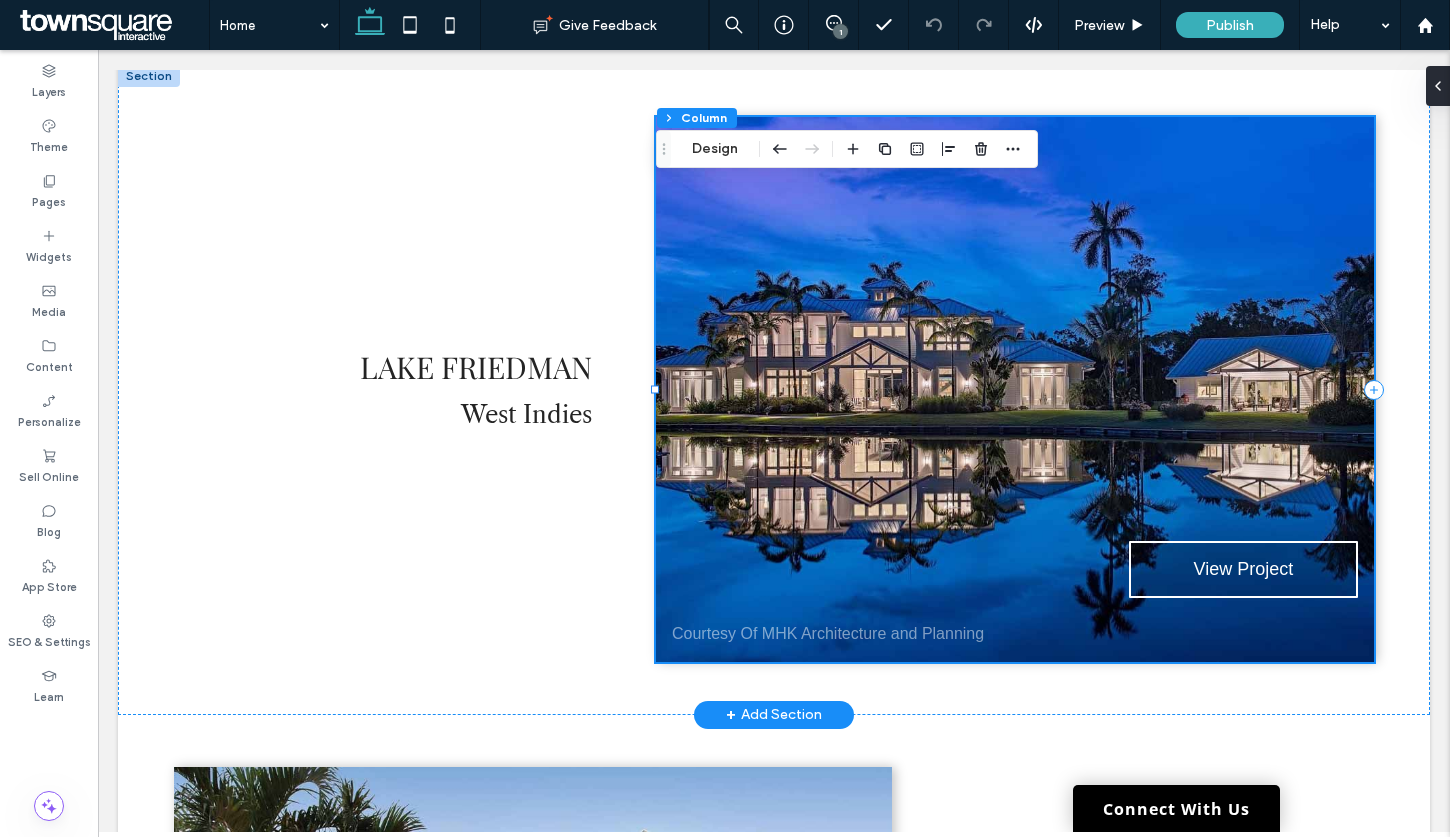 click on "View Project
Courtesy Of MHK Architecture and Planning" at bounding box center [1015, 389] 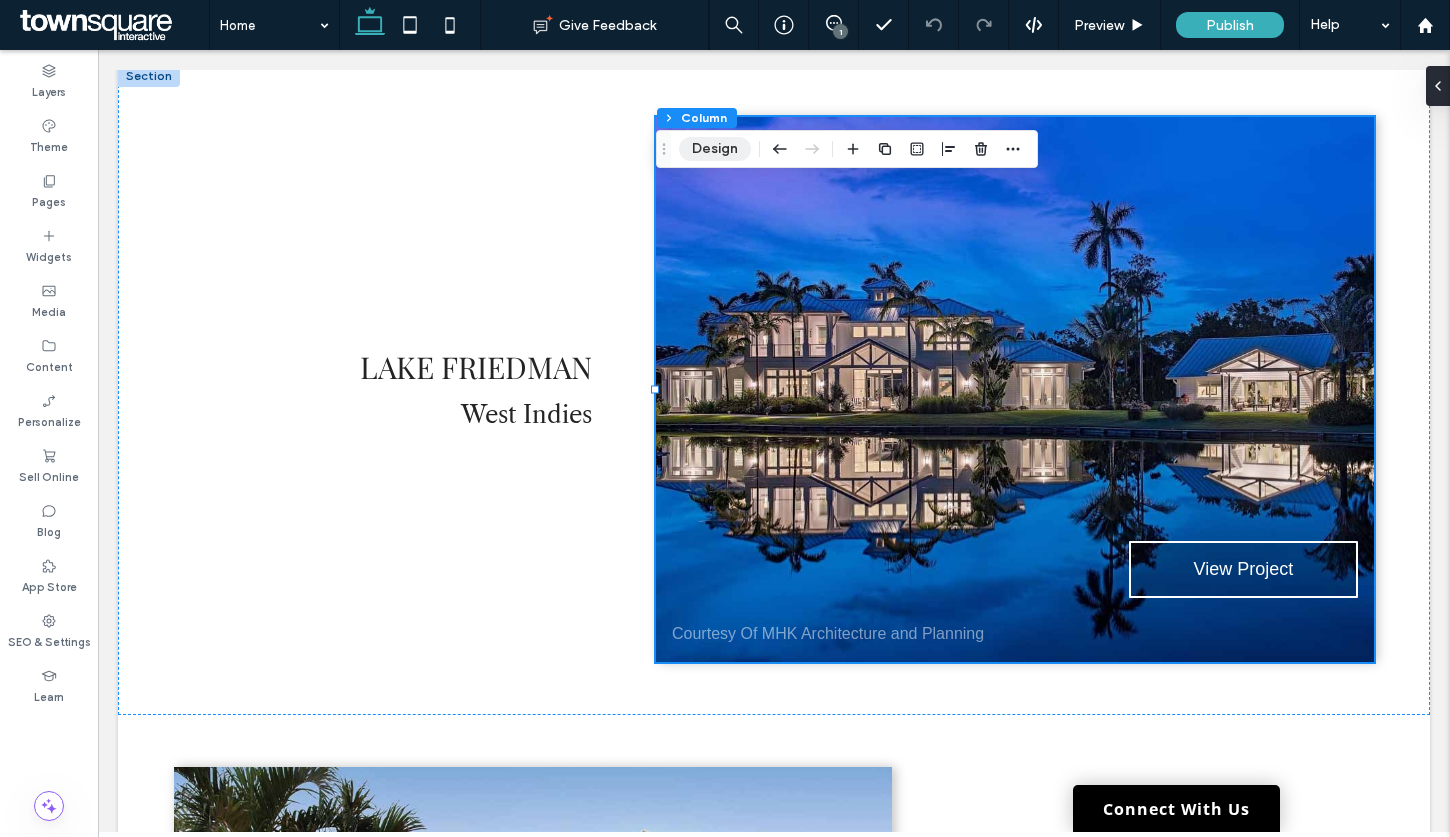 click on "Design" at bounding box center [715, 149] 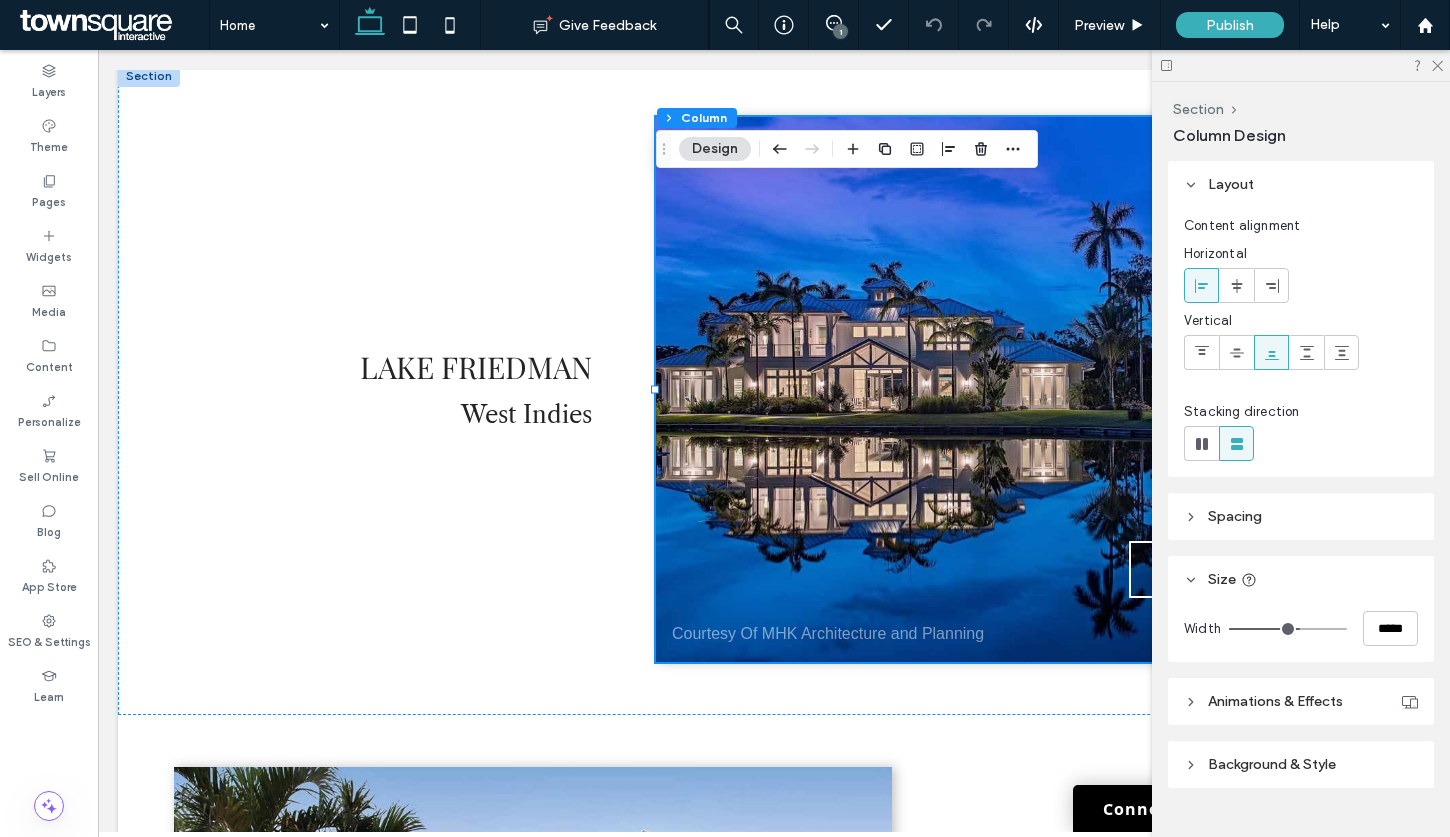 scroll, scrollTop: 39, scrollLeft: 0, axis: vertical 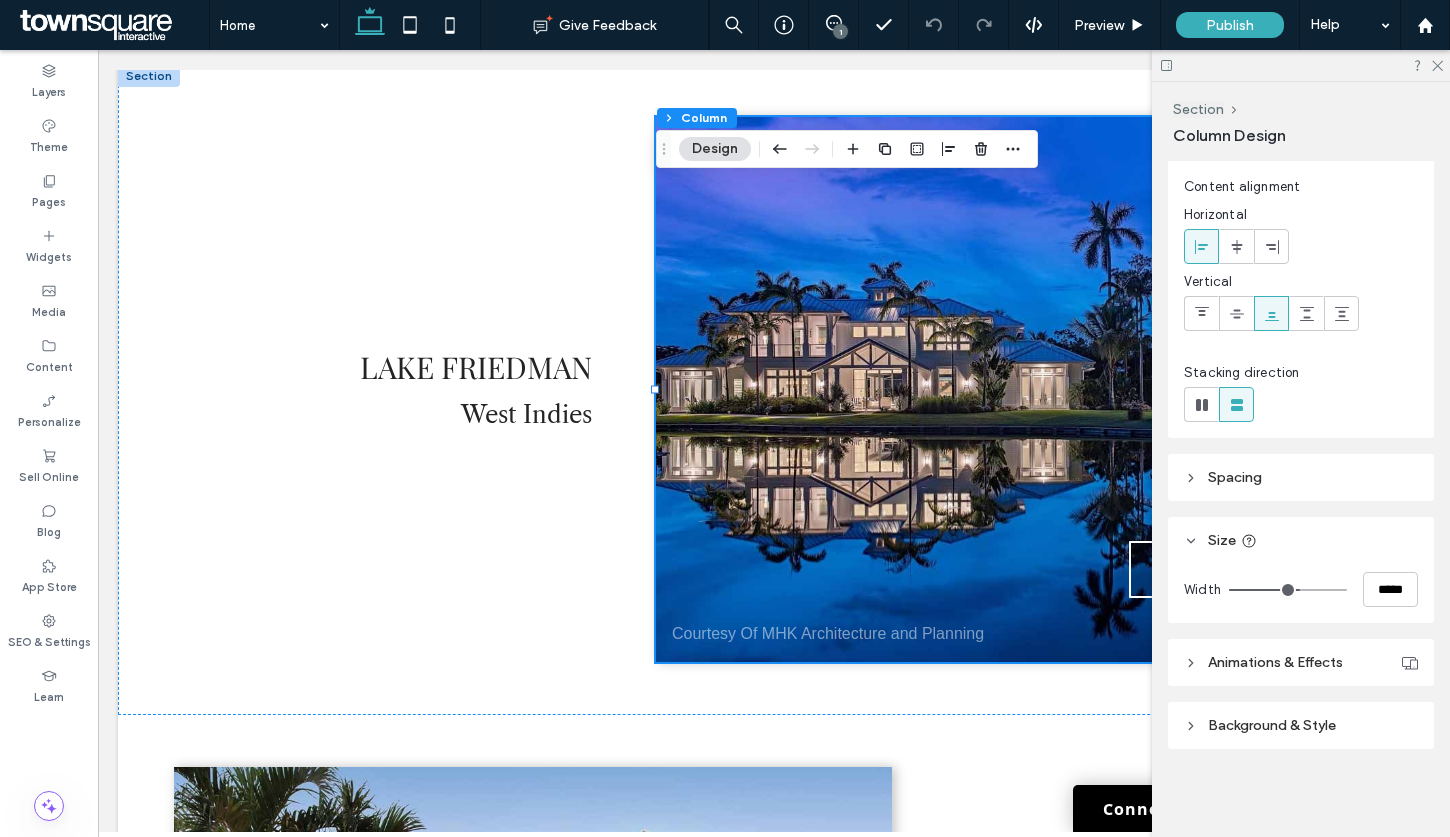 click on "Background & Style" at bounding box center (1301, 725) 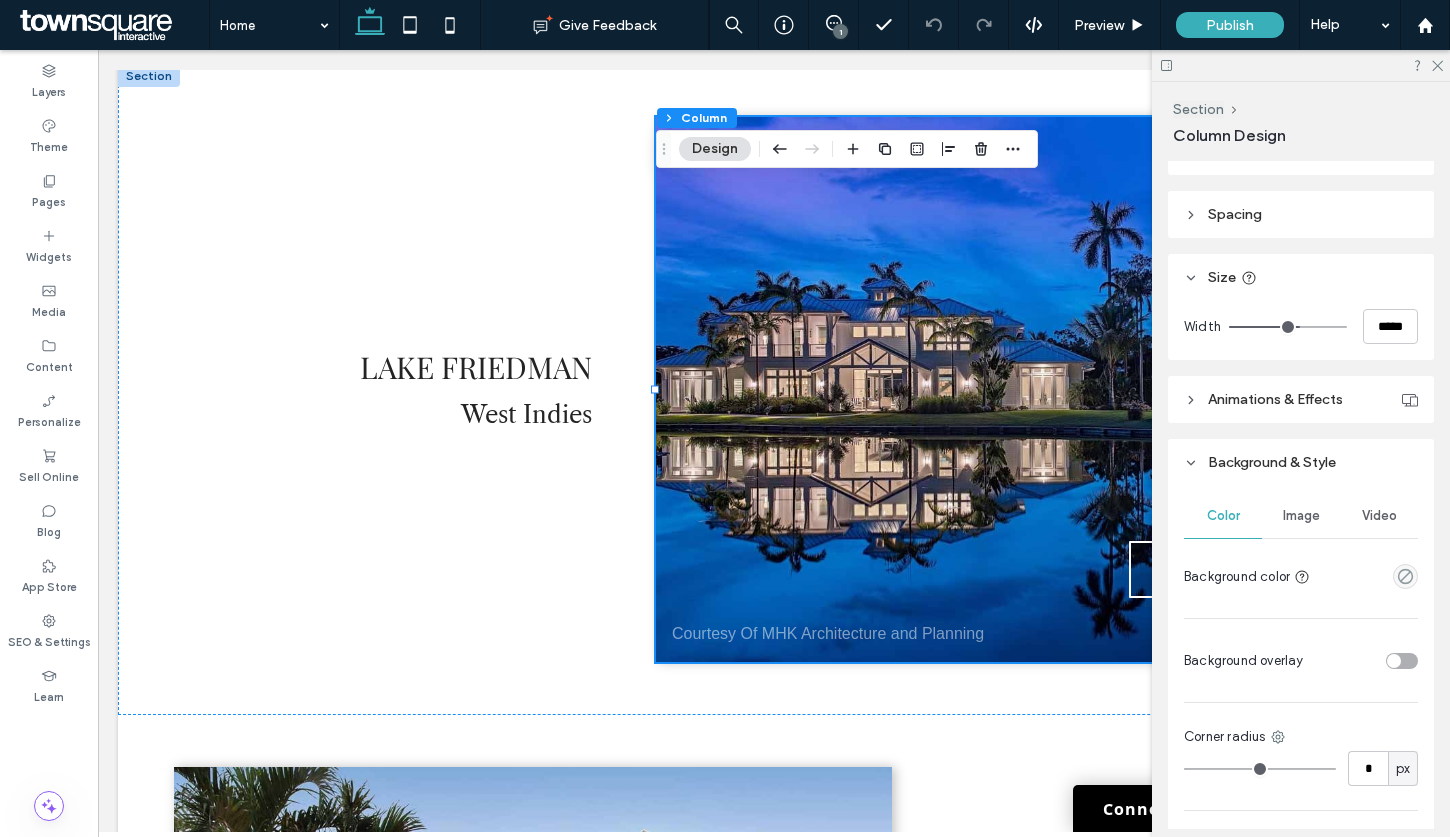 scroll, scrollTop: 299, scrollLeft: 0, axis: vertical 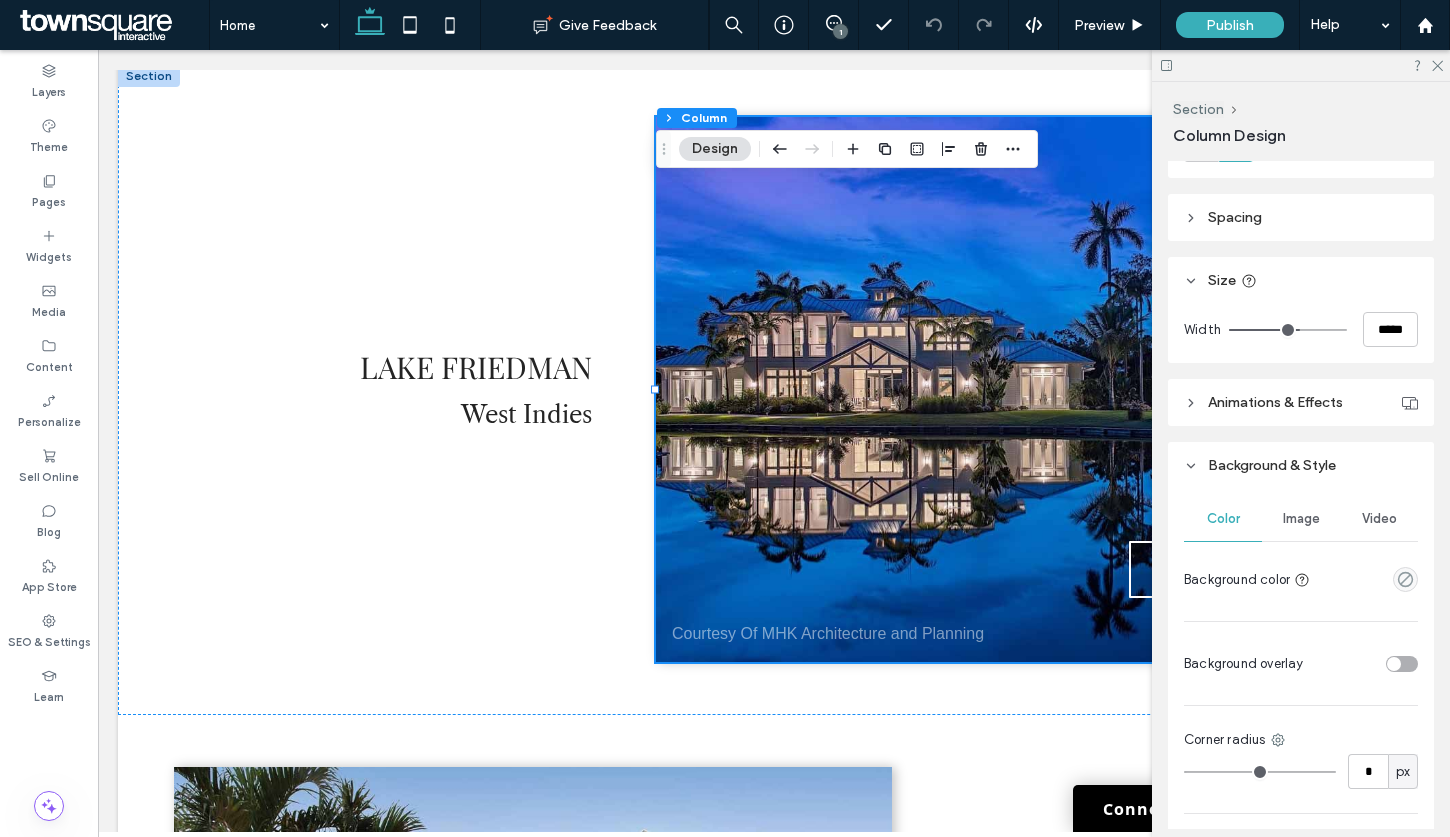 click on "Image" at bounding box center (1301, 519) 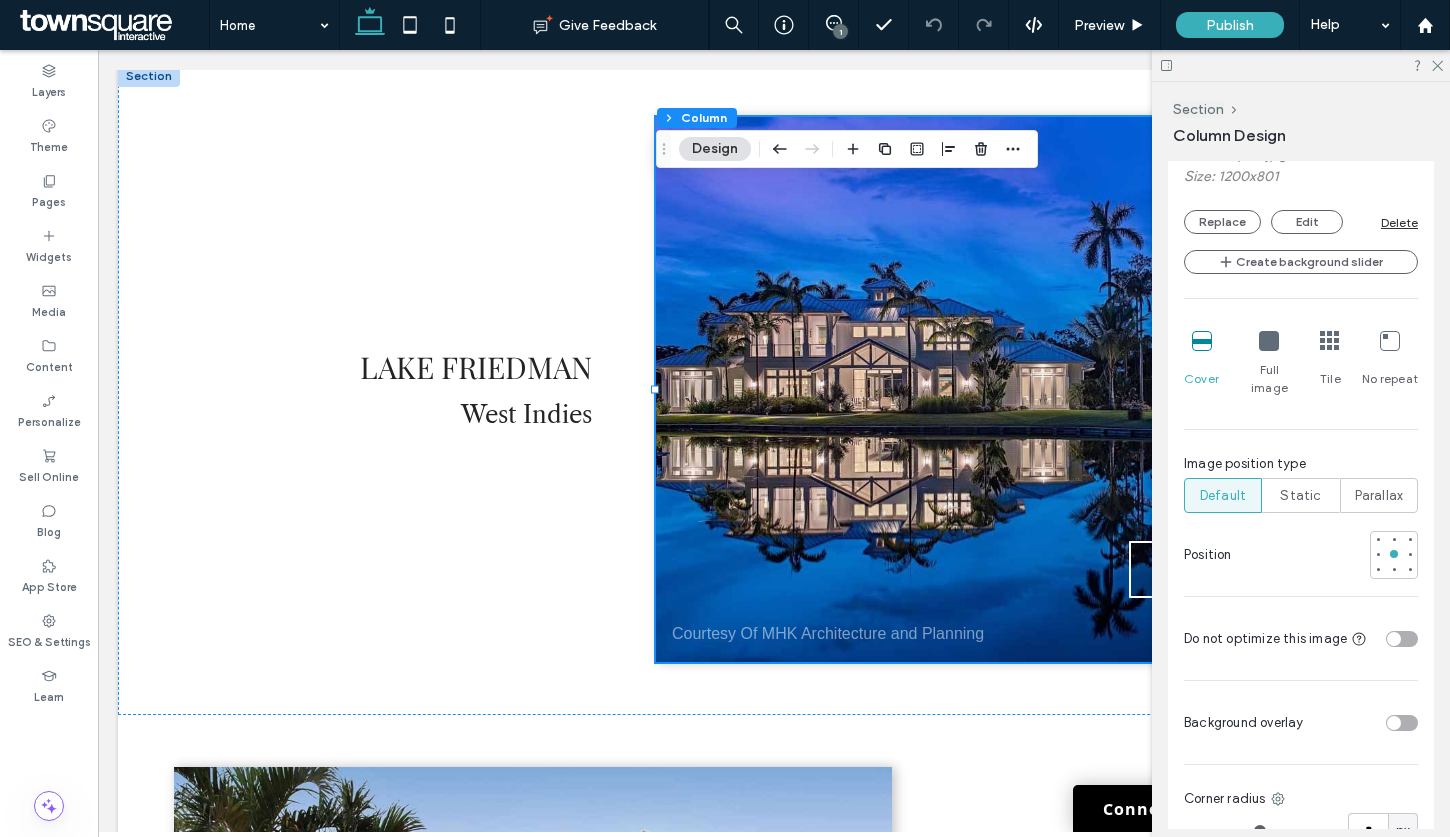 scroll, scrollTop: 910, scrollLeft: 0, axis: vertical 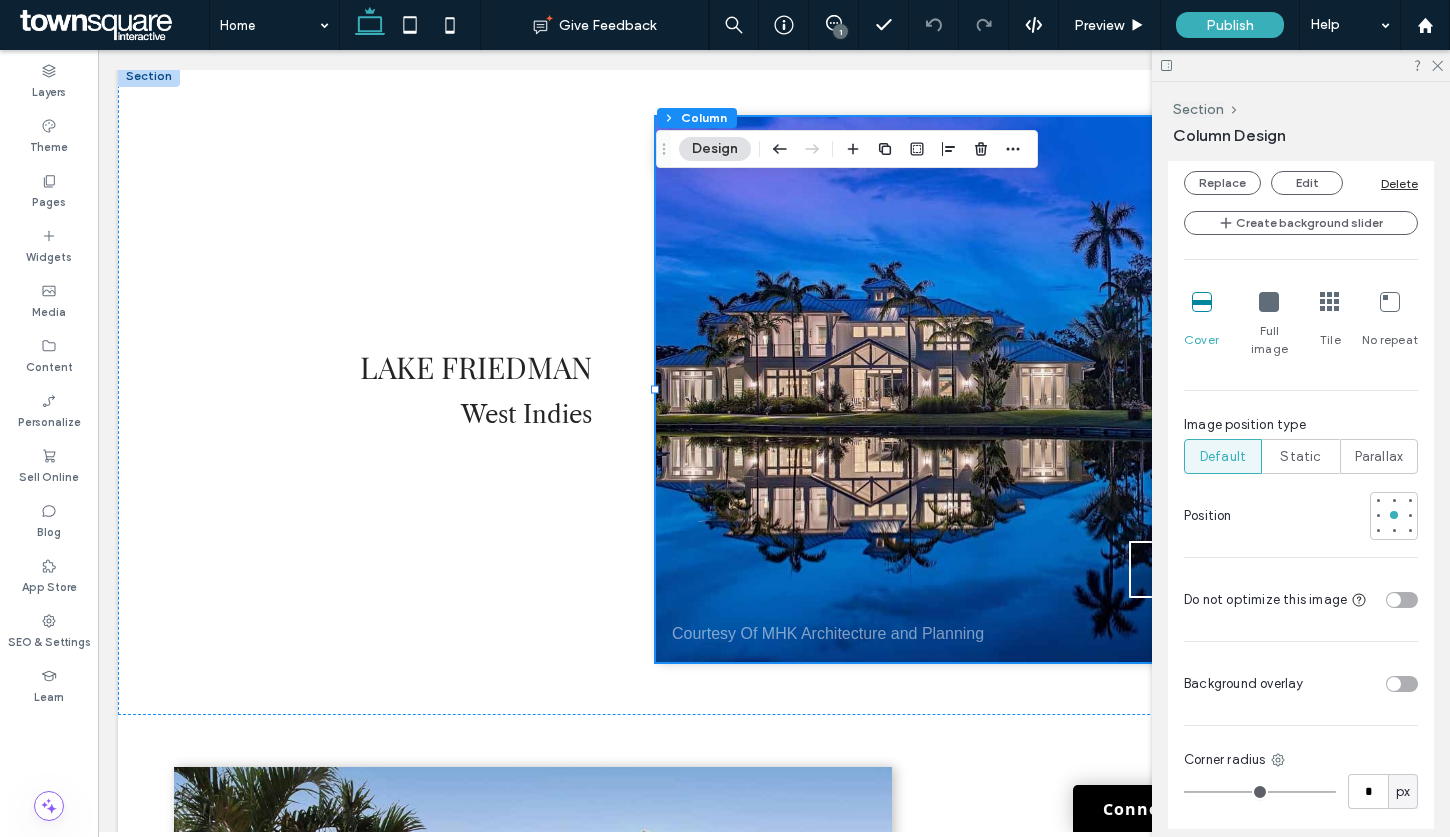 click at bounding box center [1402, 600] 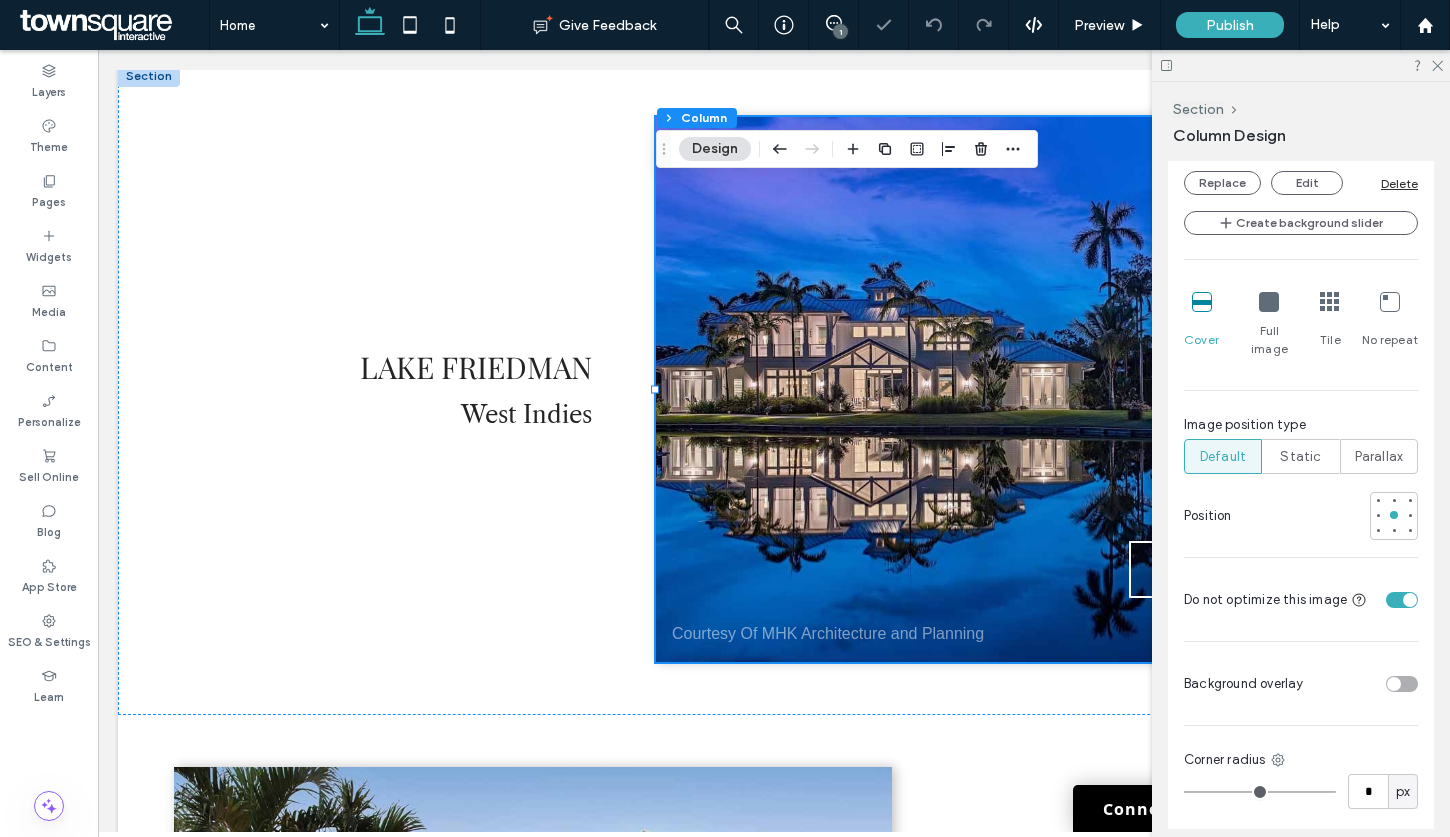 click at bounding box center (1410, 600) 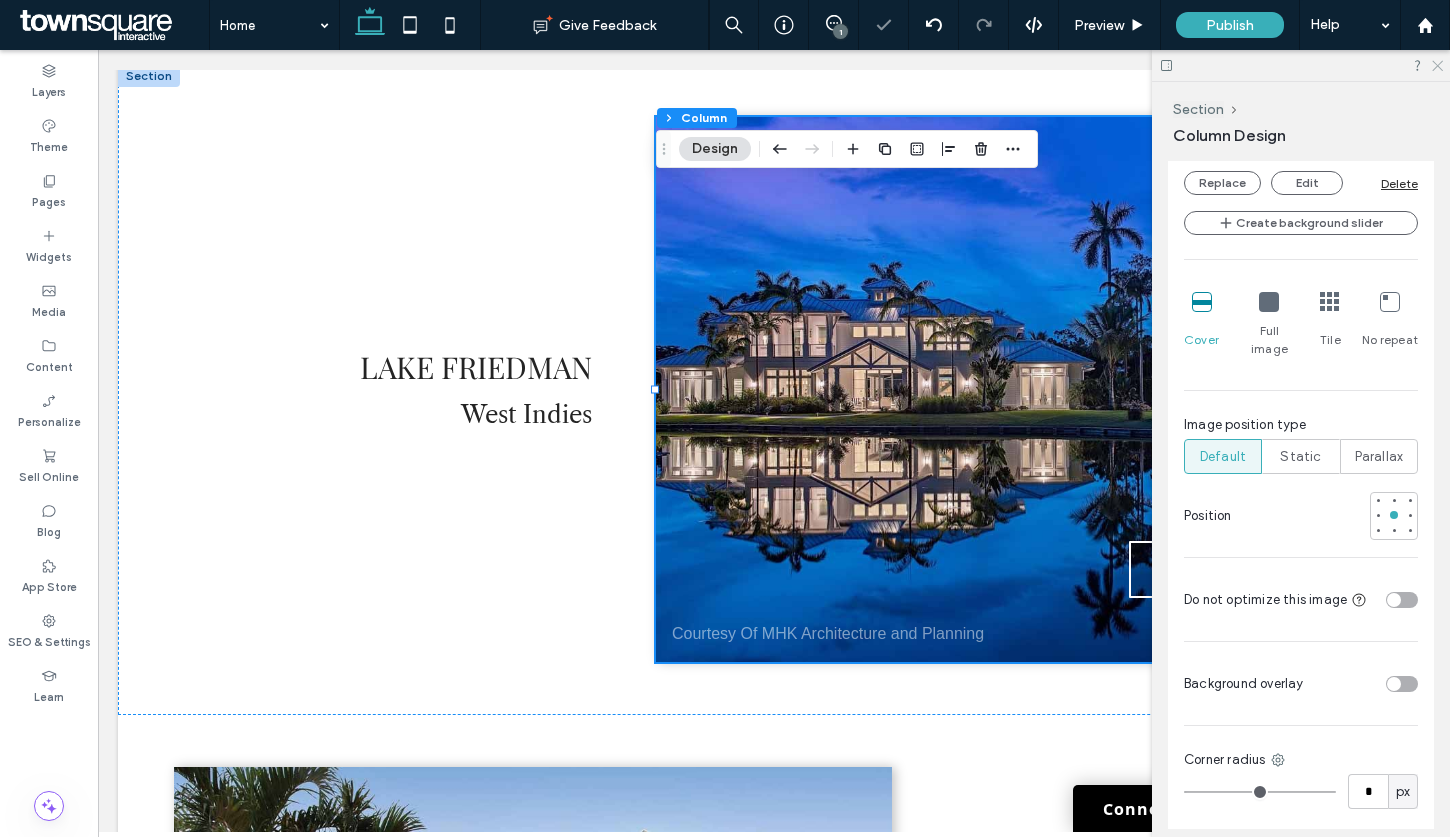 click 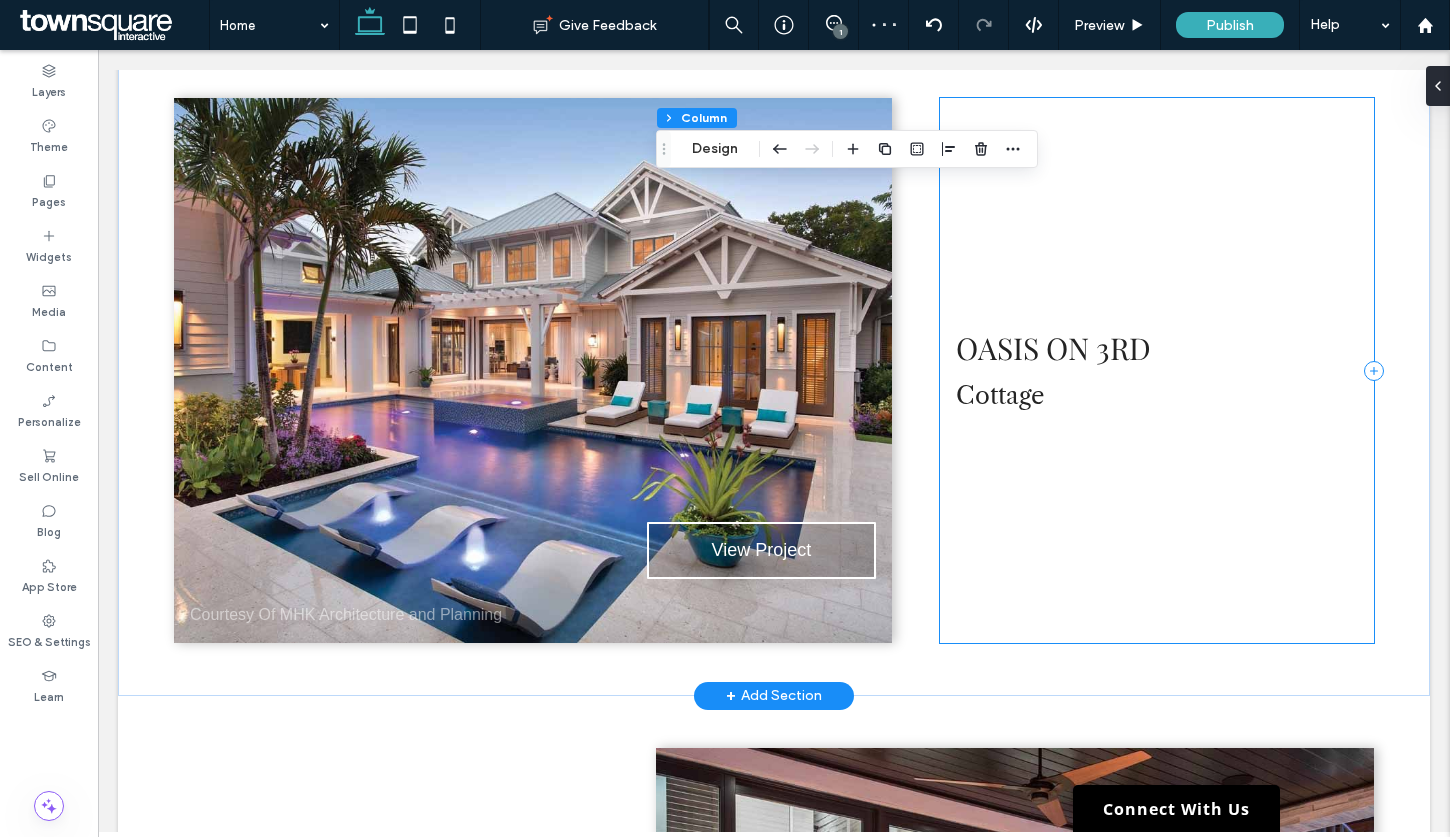 scroll, scrollTop: 2225, scrollLeft: 0, axis: vertical 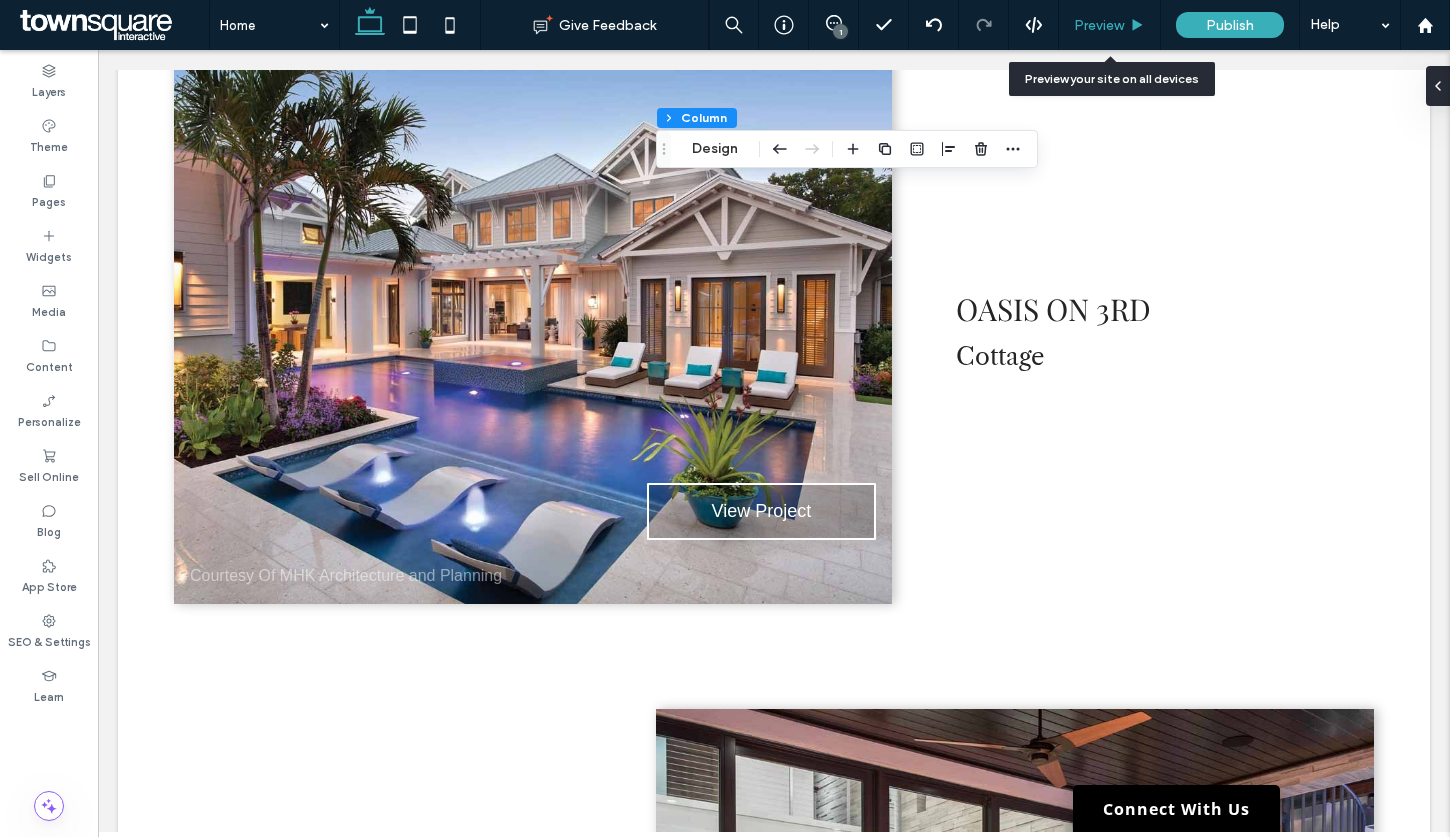 click on "Preview" at bounding box center [1099, 25] 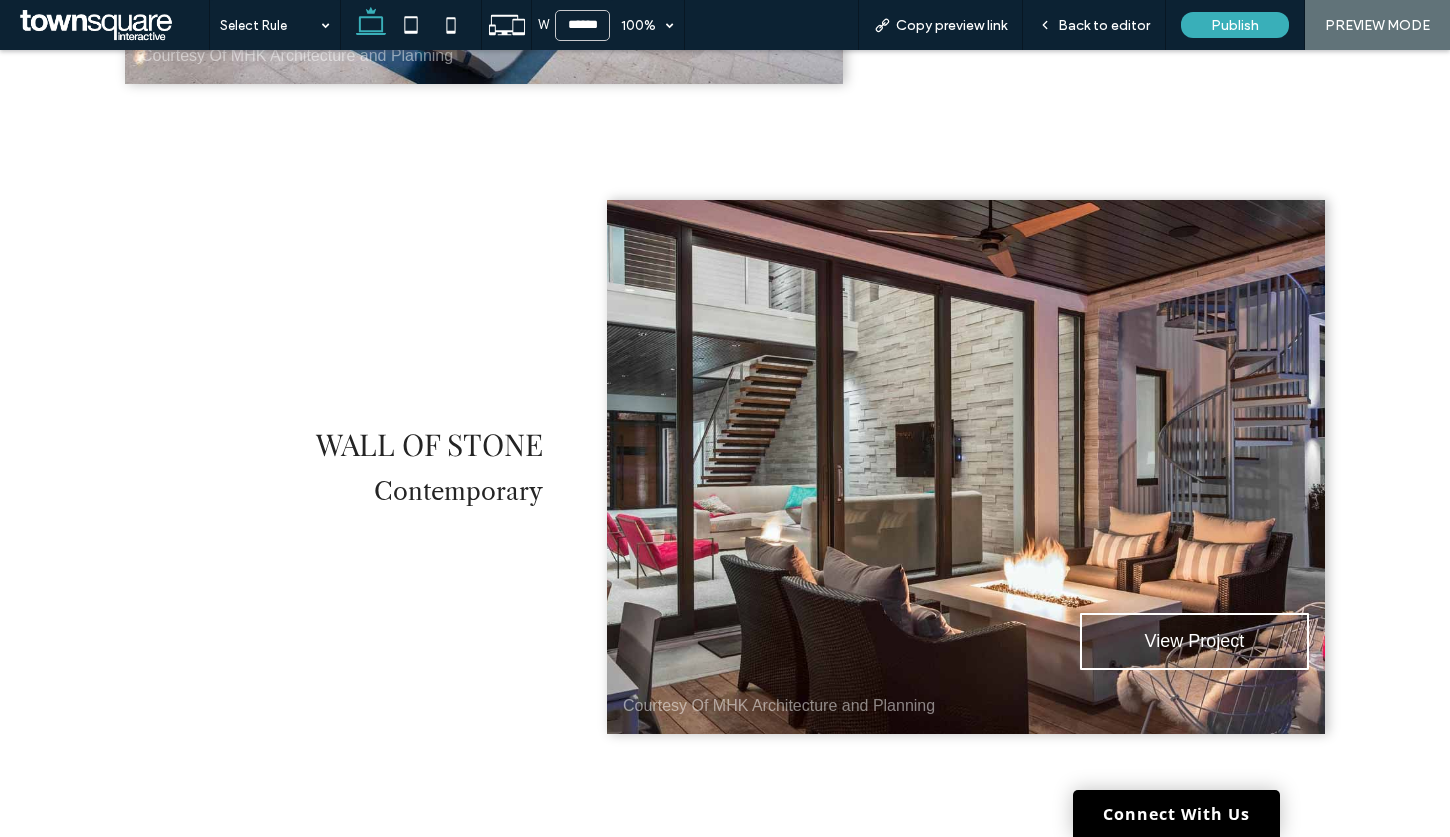 scroll, scrollTop: 3292, scrollLeft: 0, axis: vertical 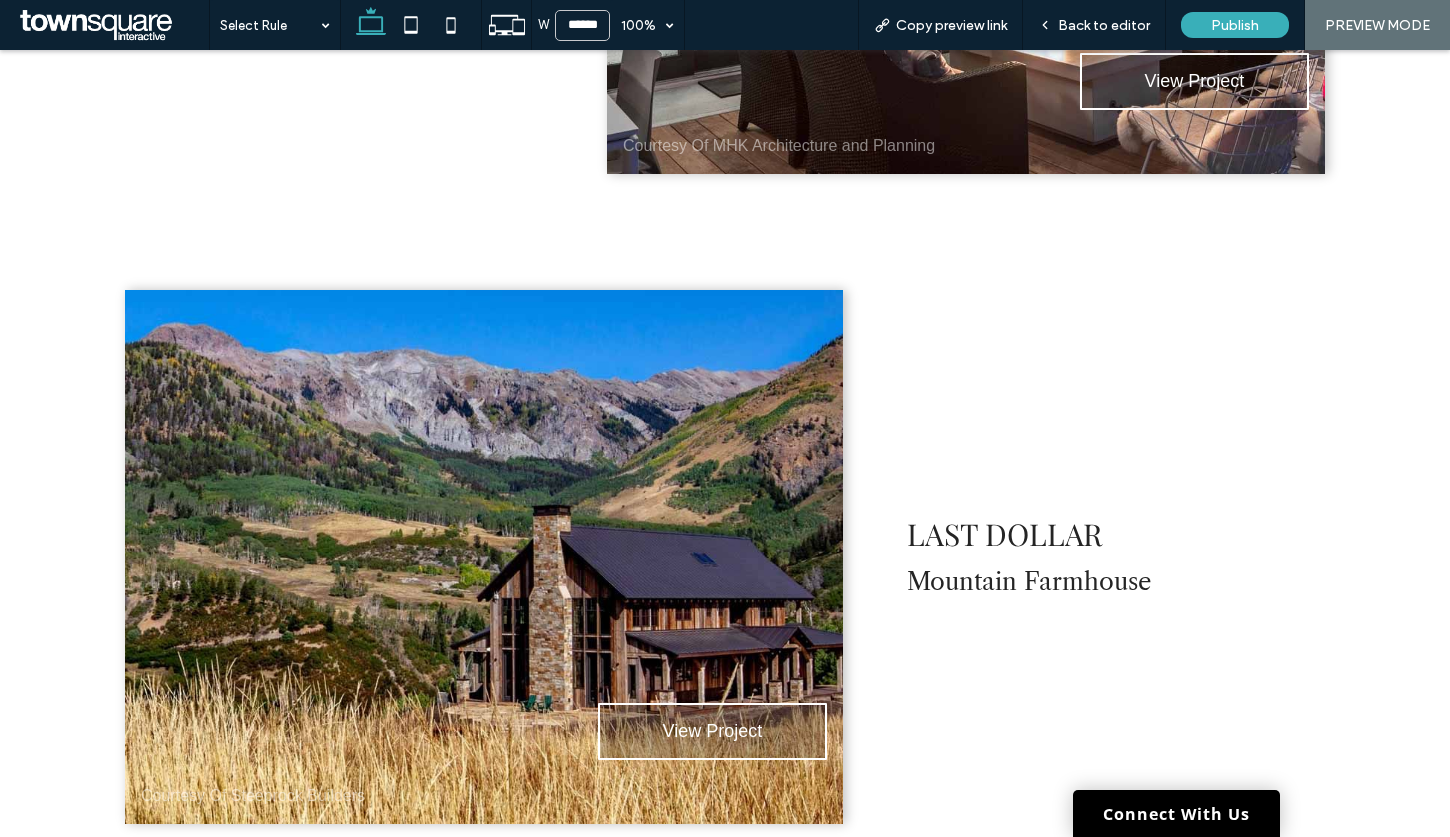 click on "View Project
Courtesy Of Steeprock Builders" at bounding box center (484, 557) 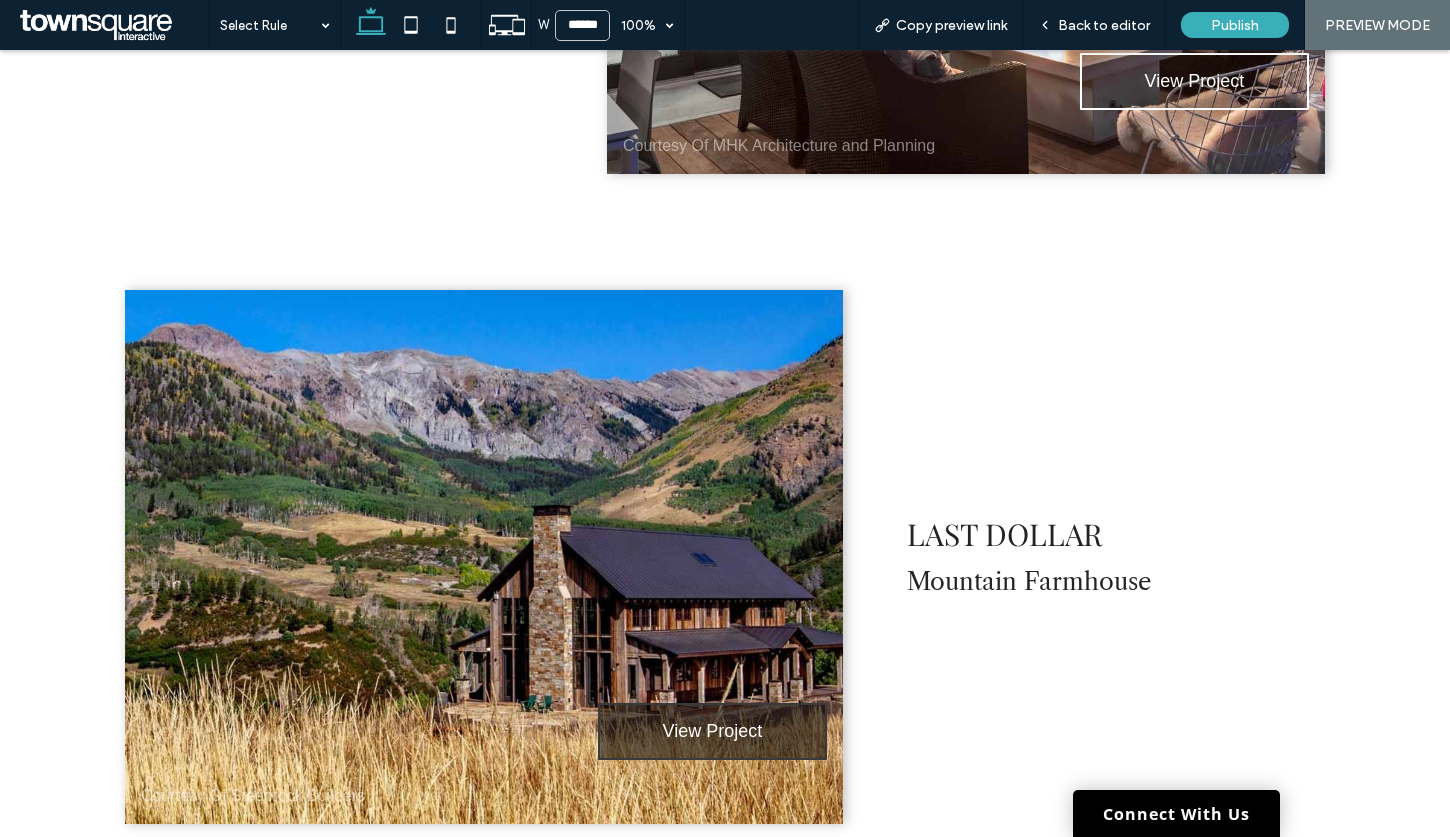 click on "View Project" at bounding box center (712, 731) 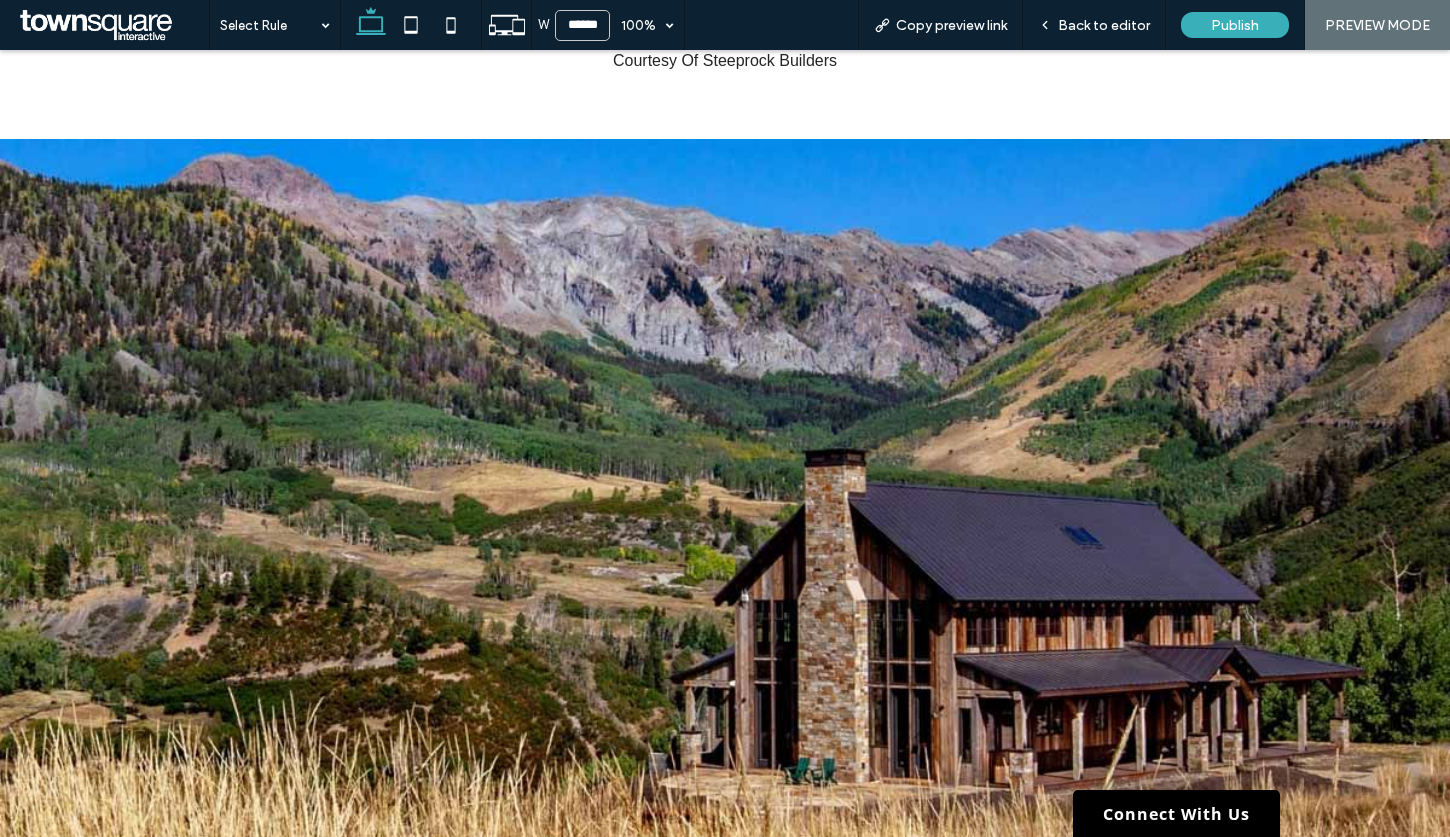 scroll, scrollTop: 0, scrollLeft: 0, axis: both 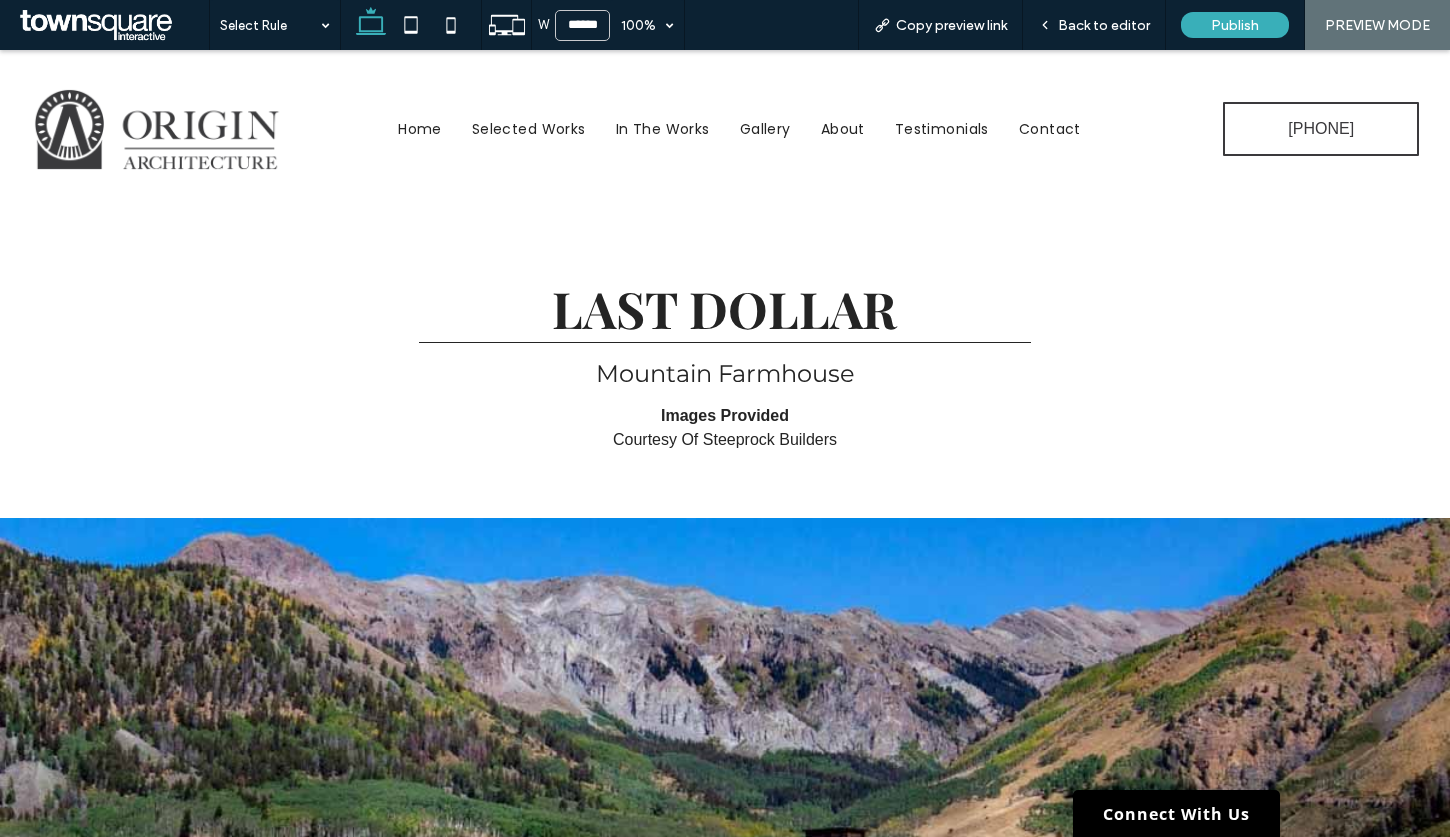 click on "Gallery" at bounding box center (765, 129) 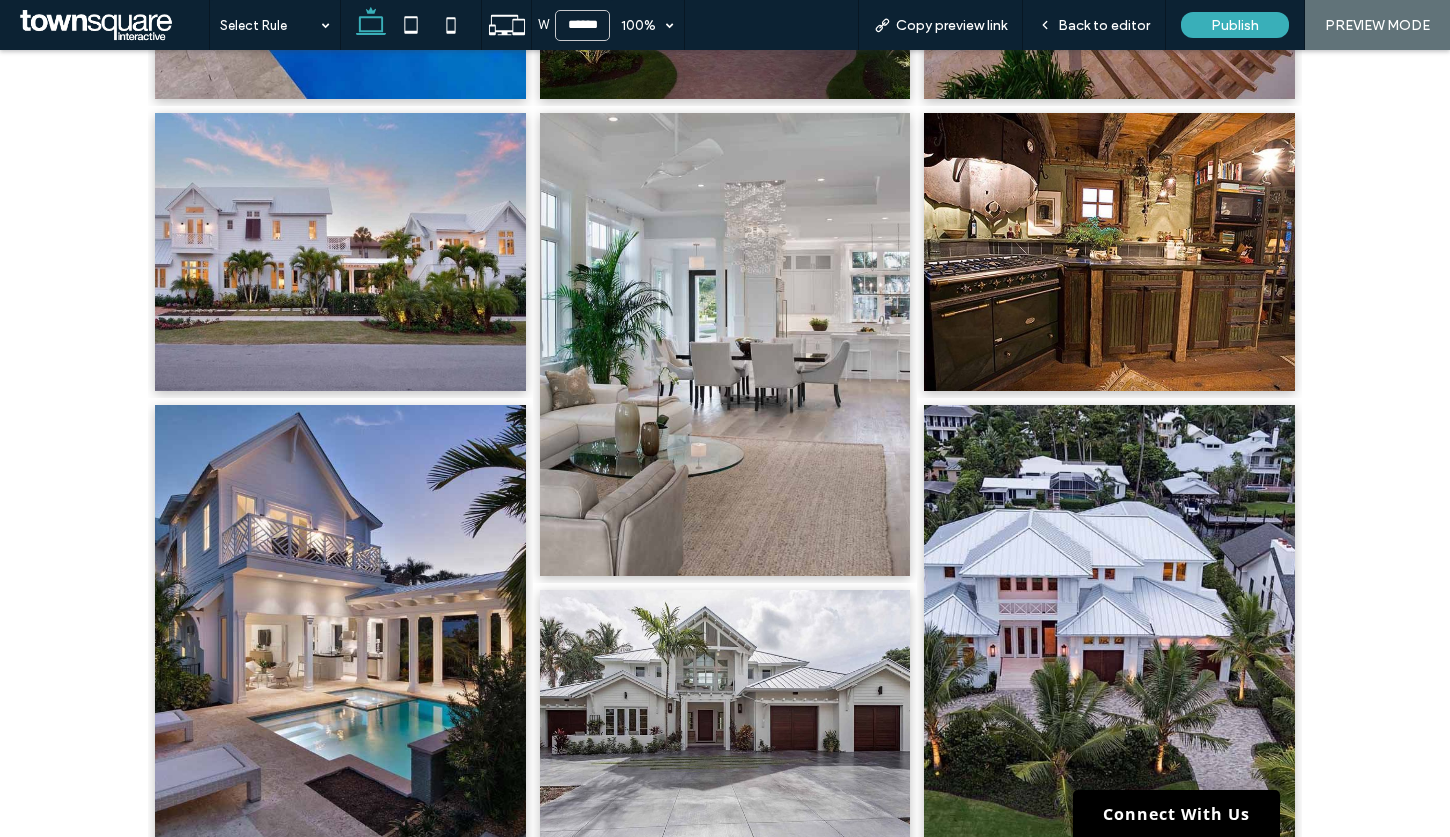 scroll, scrollTop: 0, scrollLeft: 0, axis: both 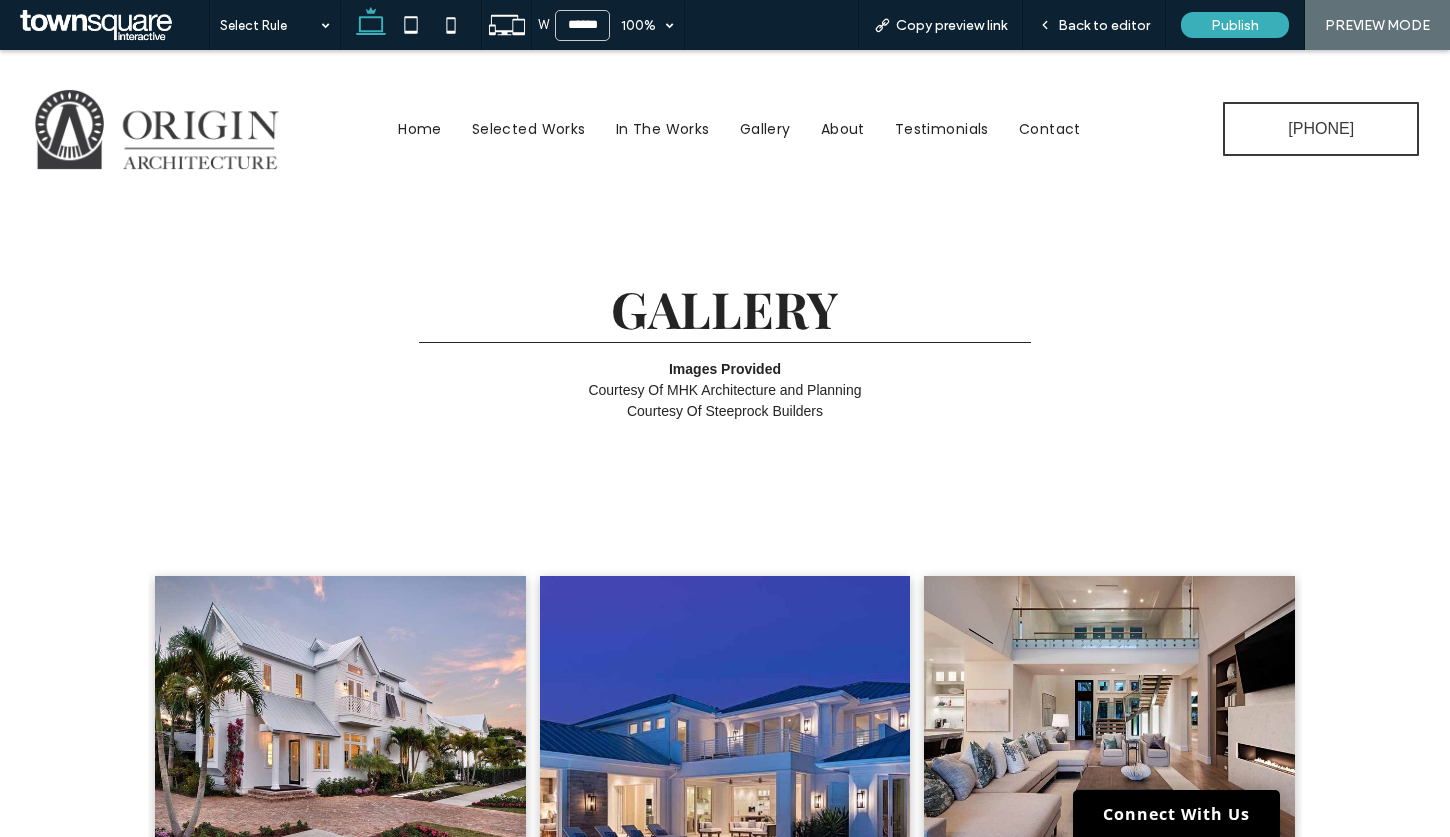 click on "In The Works" at bounding box center [663, 129] 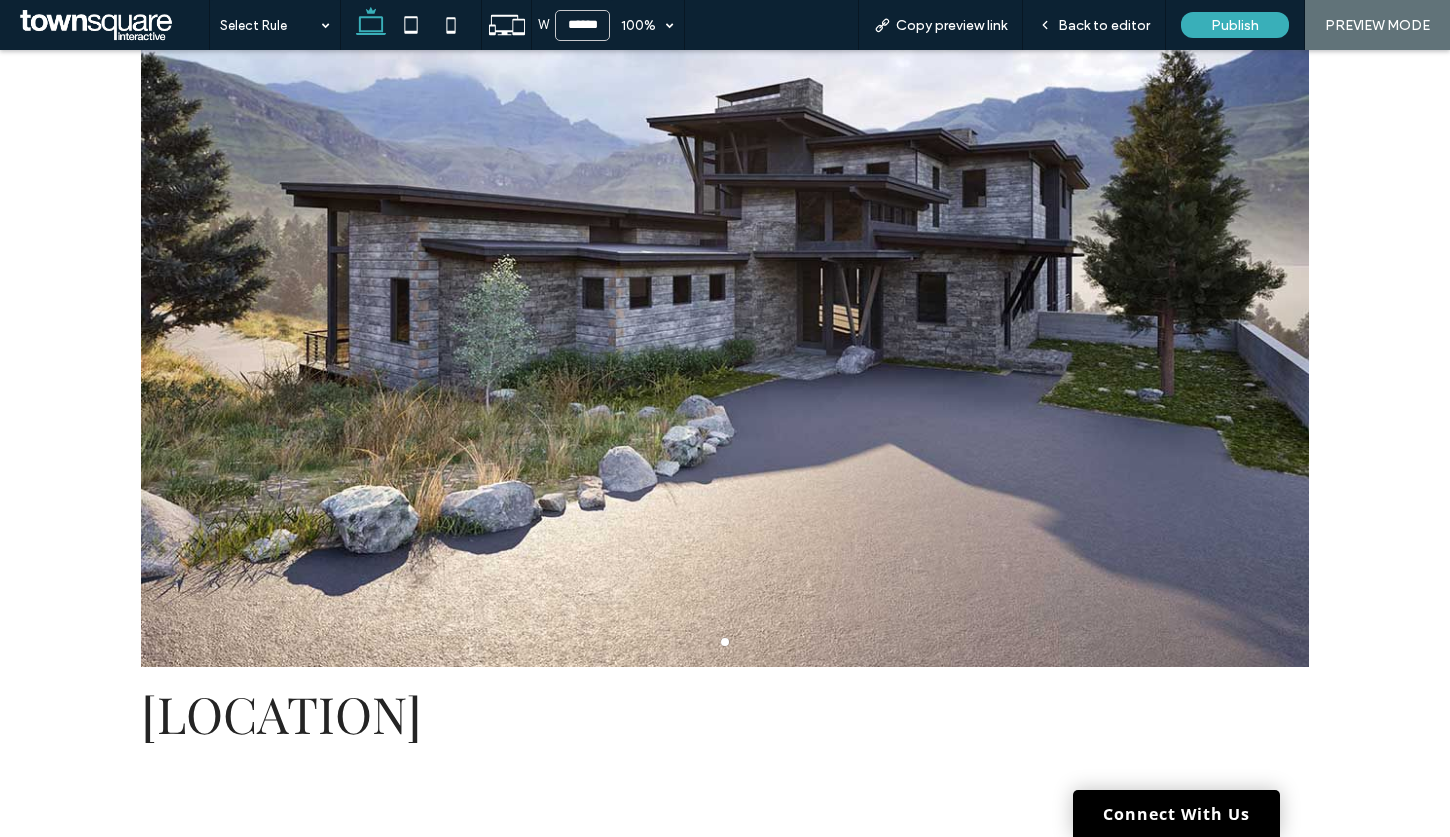 scroll, scrollTop: 338, scrollLeft: 0, axis: vertical 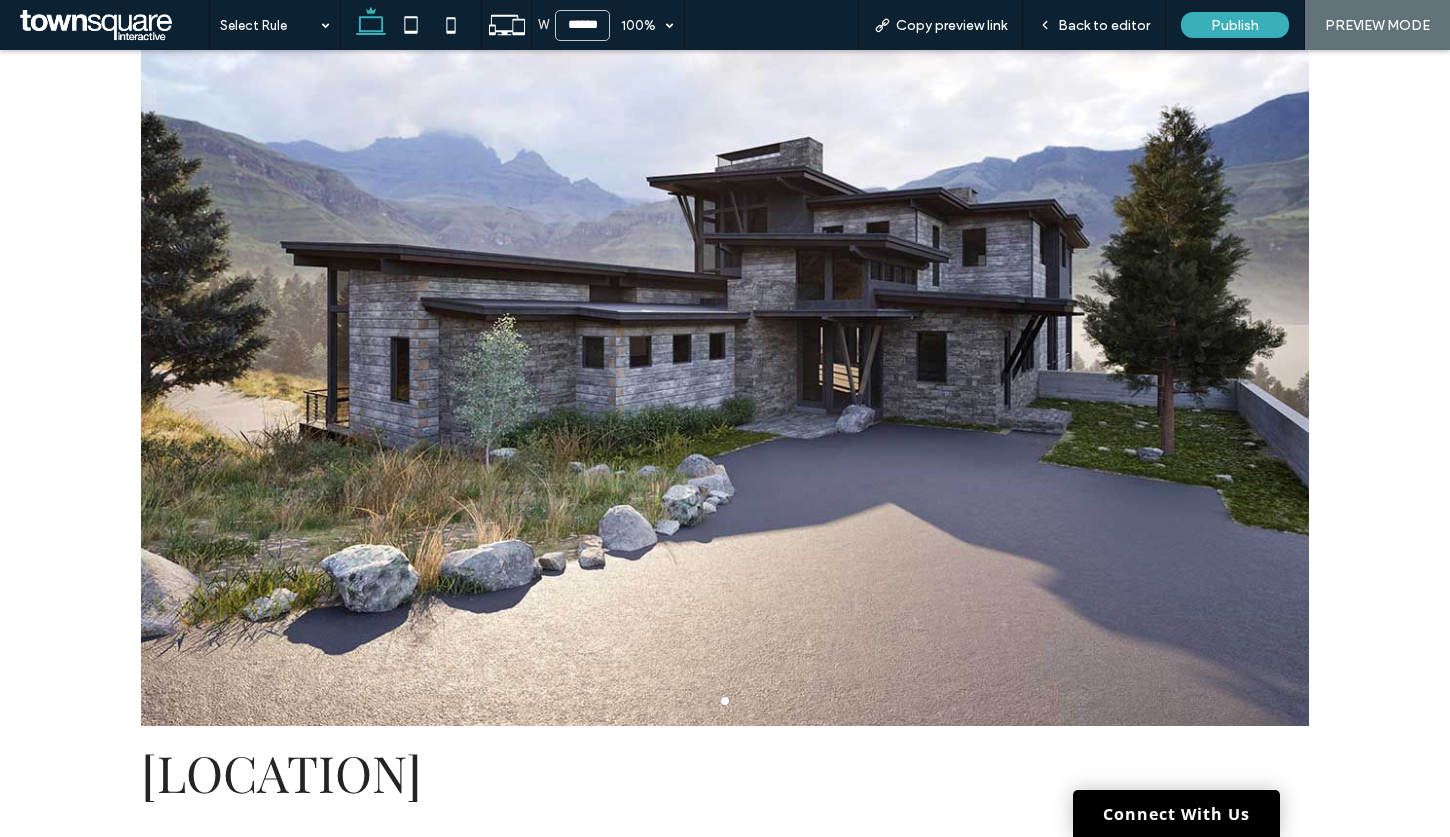 click at bounding box center [725, 349] 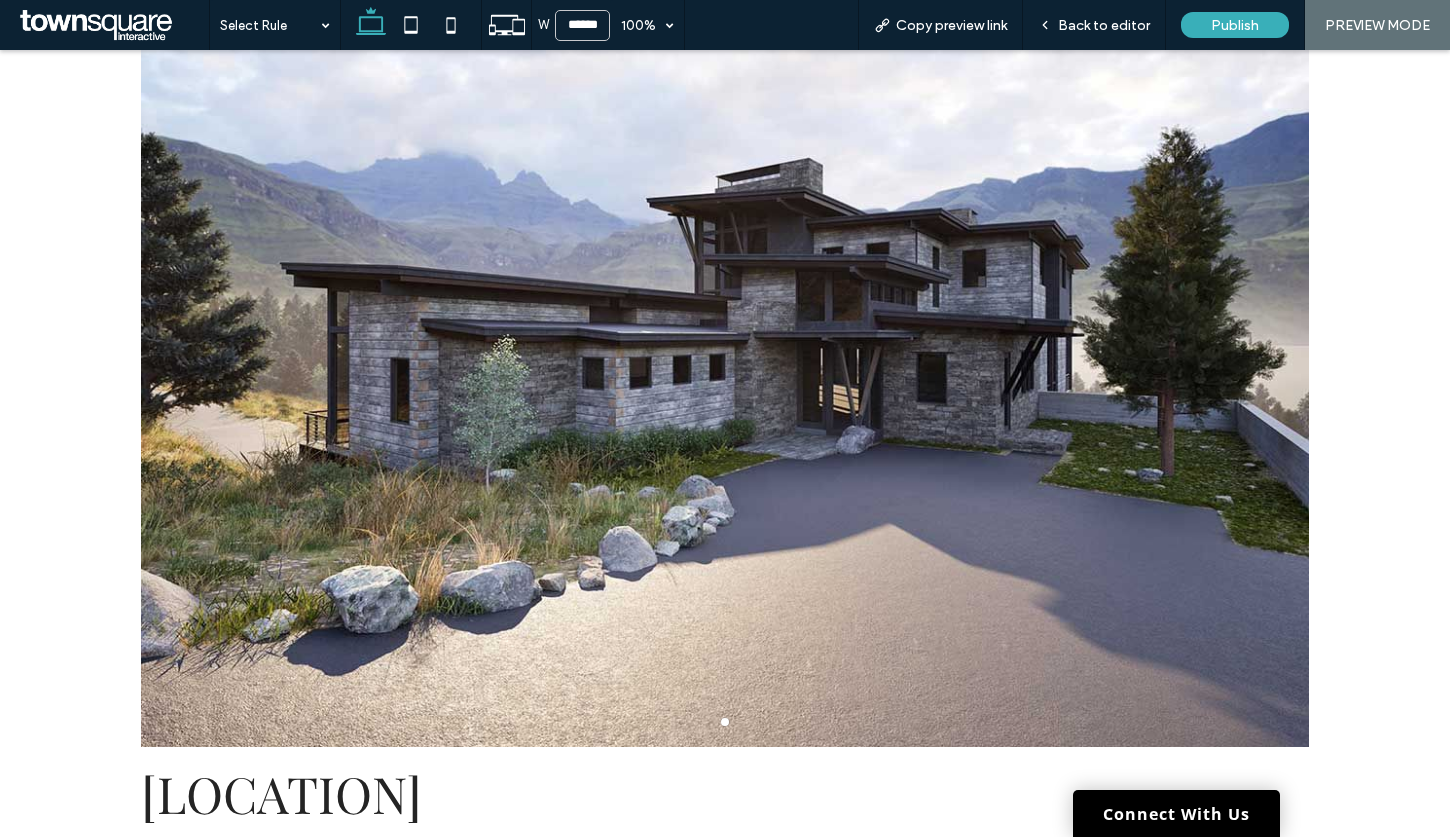 scroll, scrollTop: 0, scrollLeft: 0, axis: both 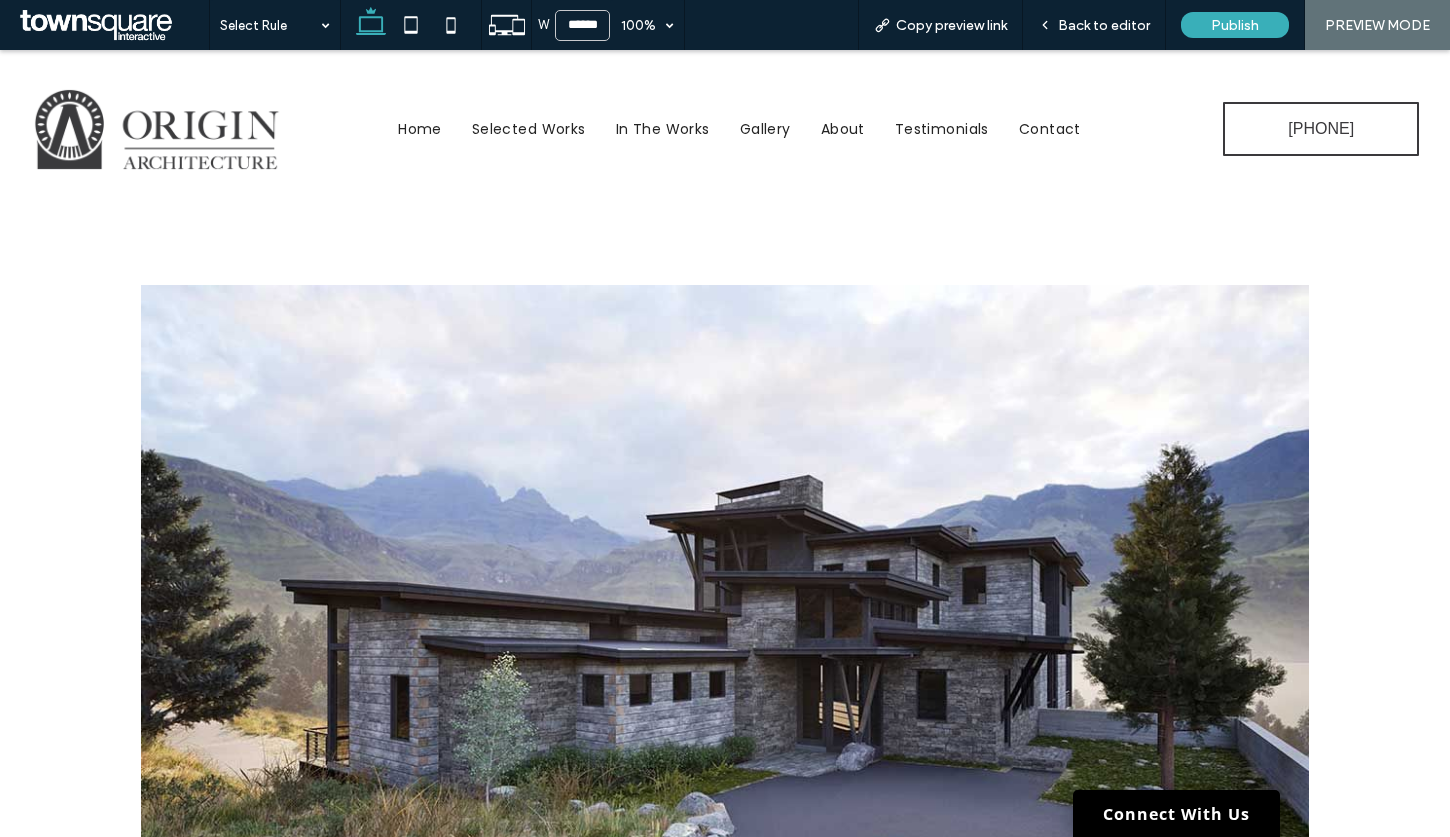 click on "In The Works" at bounding box center [663, 129] 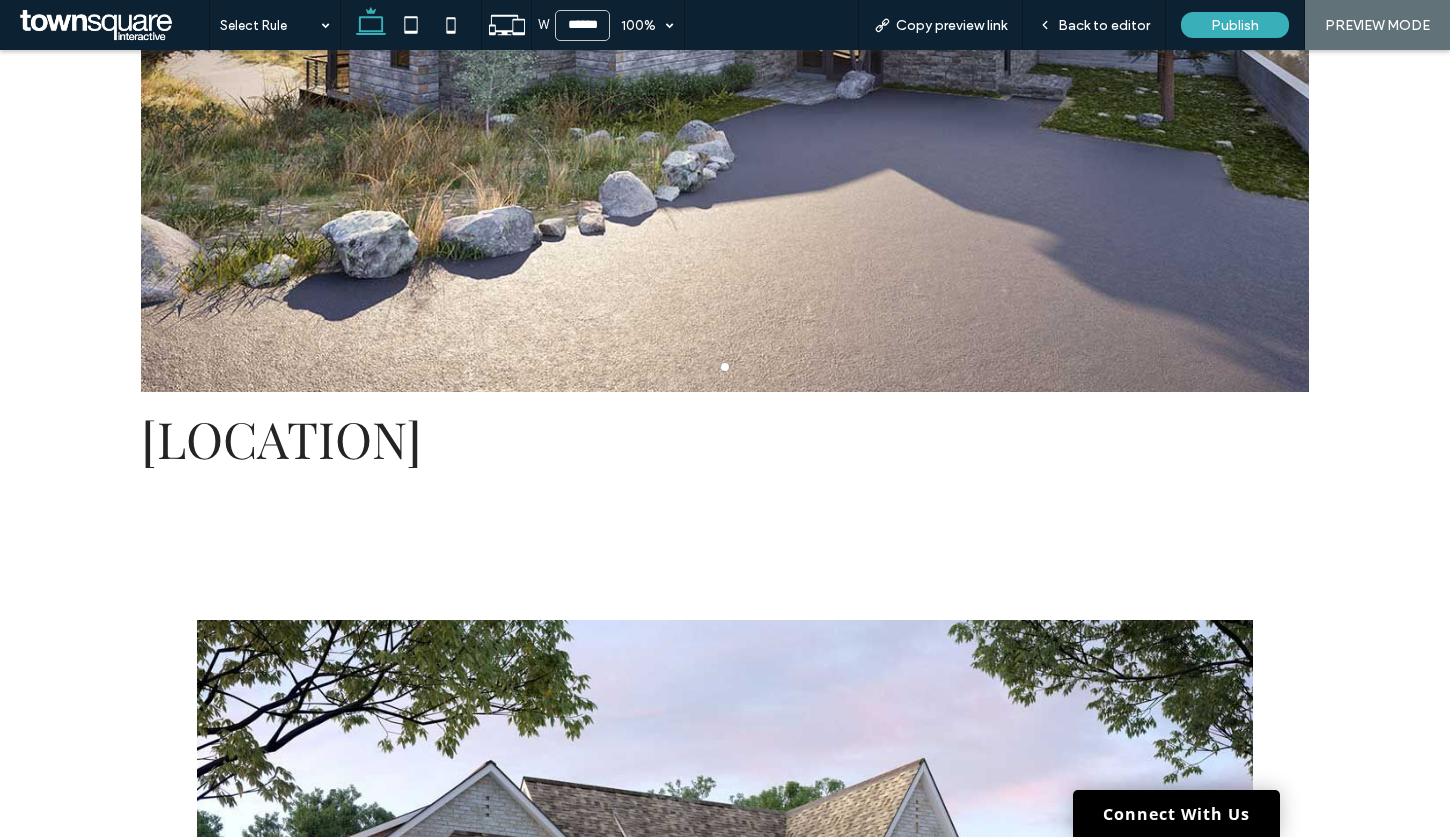 scroll, scrollTop: 0, scrollLeft: 0, axis: both 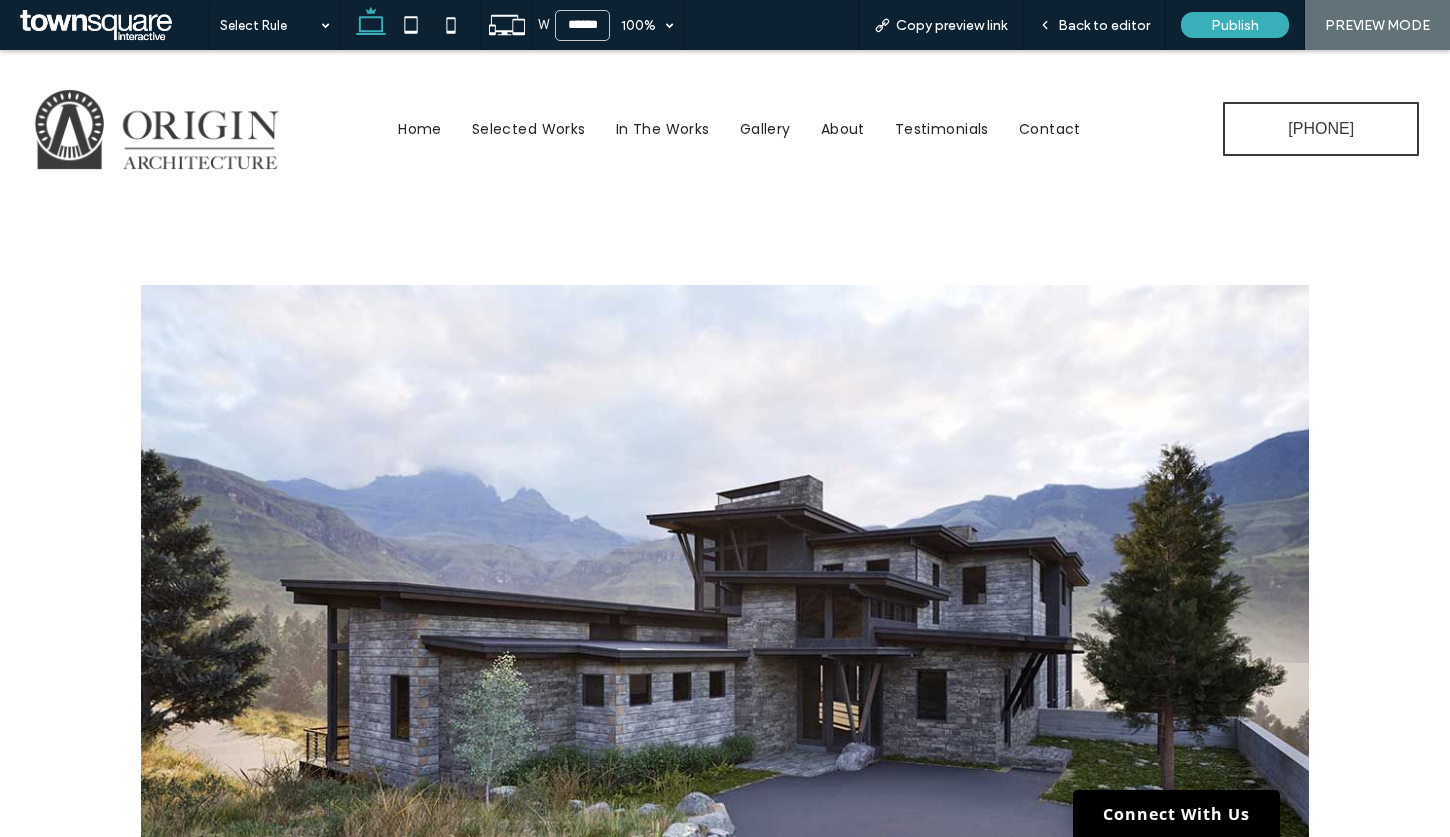 click on "Home
Selected Works
In The Works
Gallery
About
Testimonials
Contact" at bounding box center [740, 129] 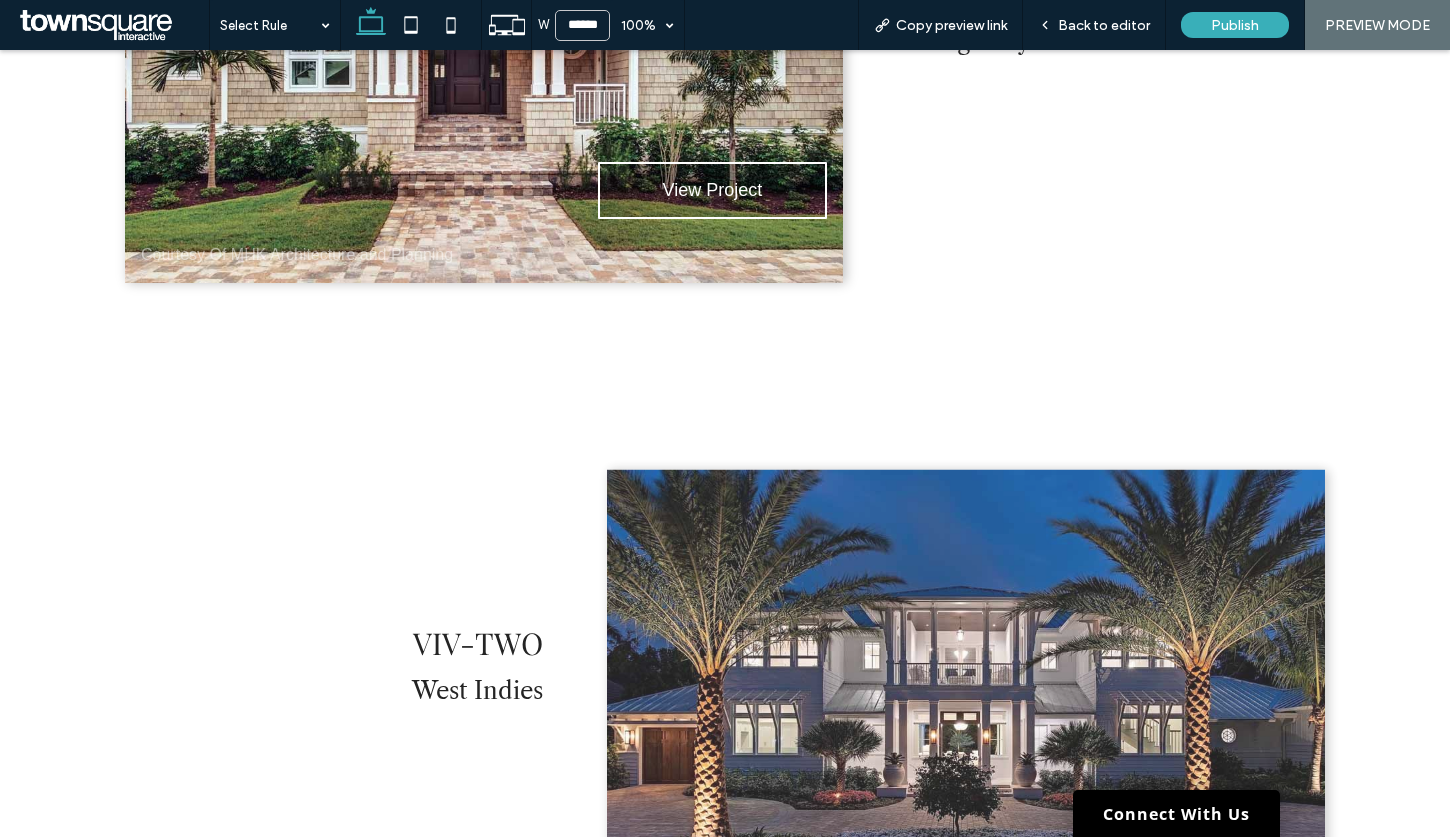 scroll, scrollTop: 457, scrollLeft: 0, axis: vertical 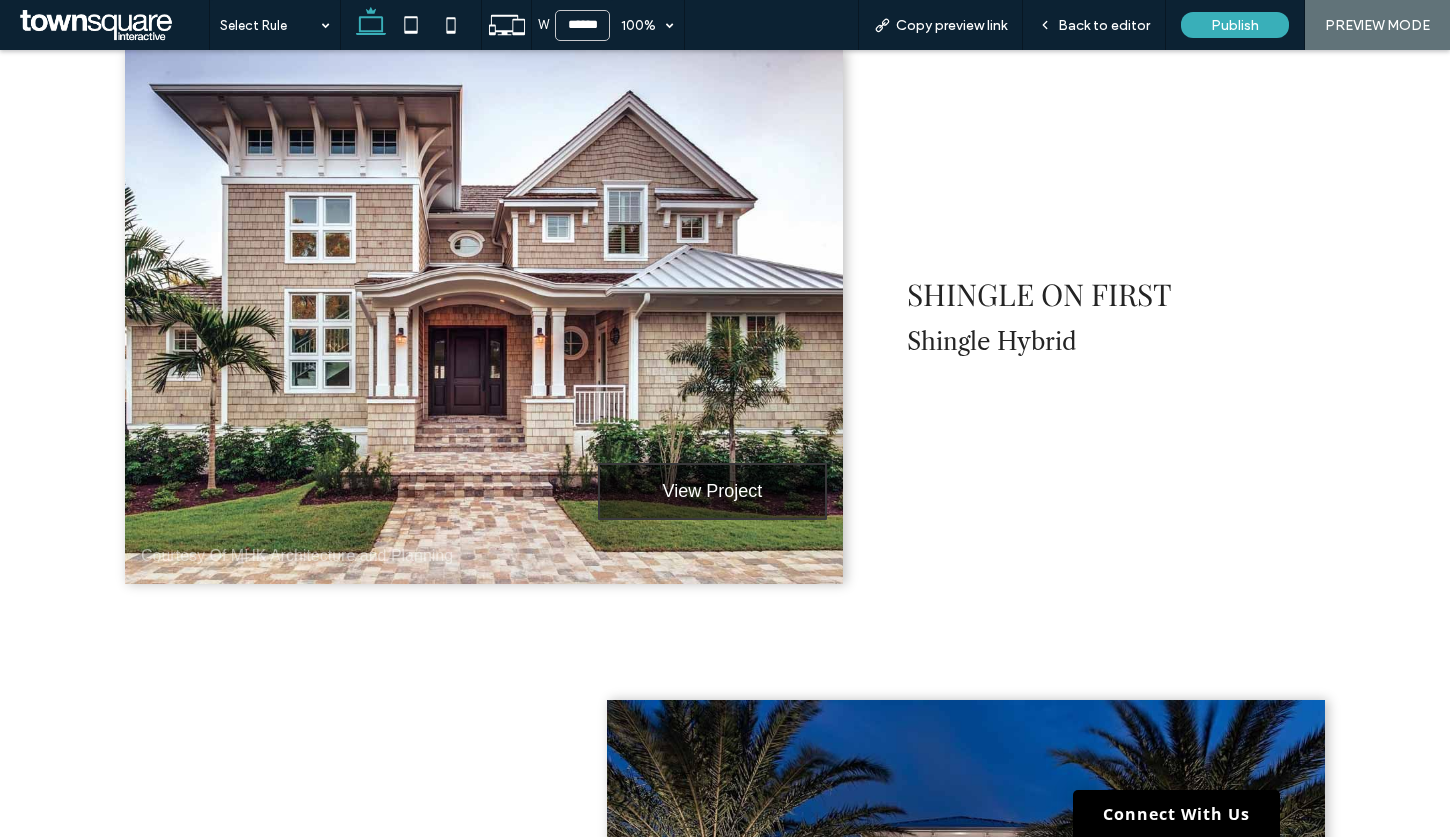 click on "View Project" at bounding box center (712, 491) 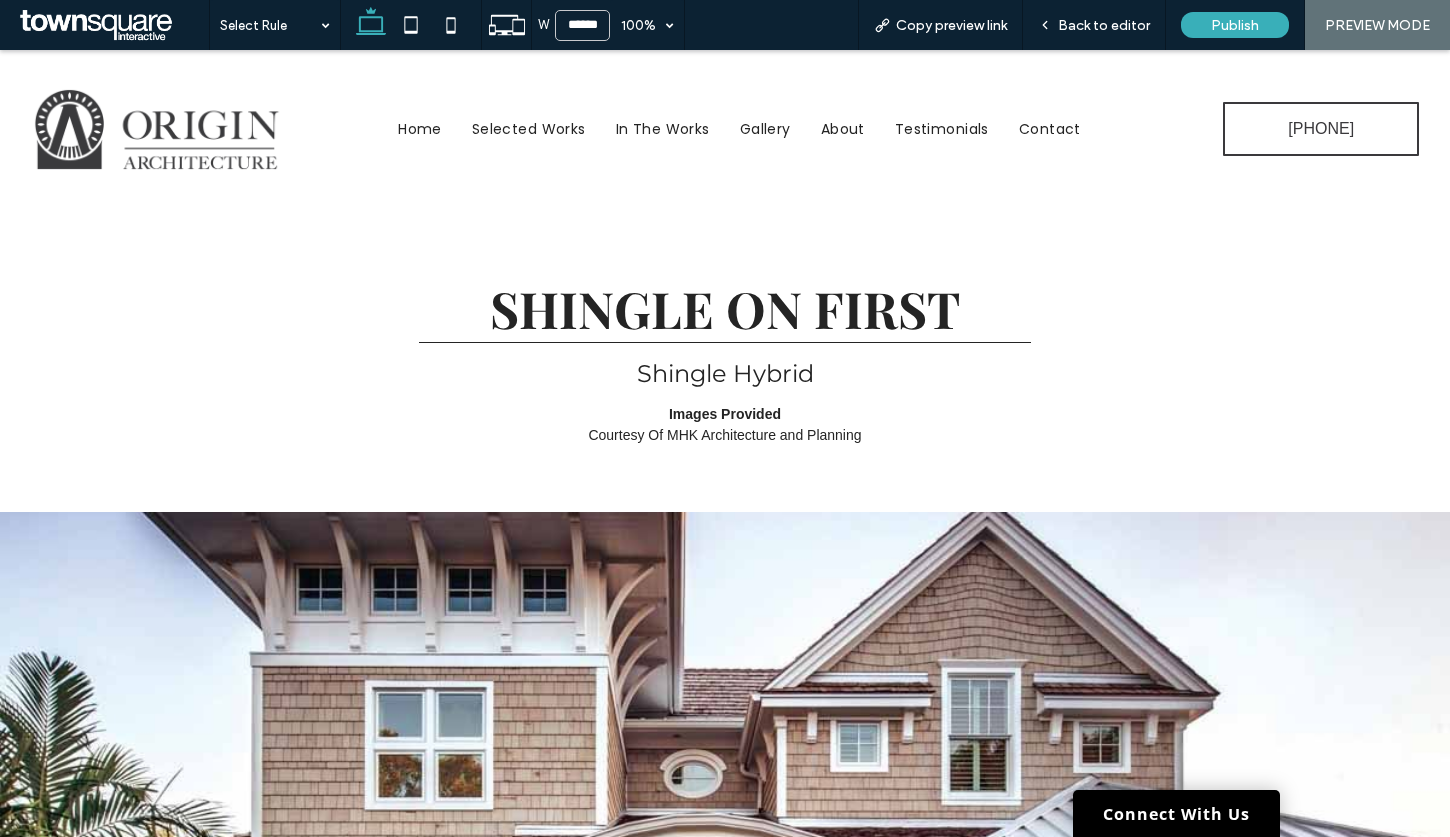 scroll, scrollTop: 0, scrollLeft: 0, axis: both 